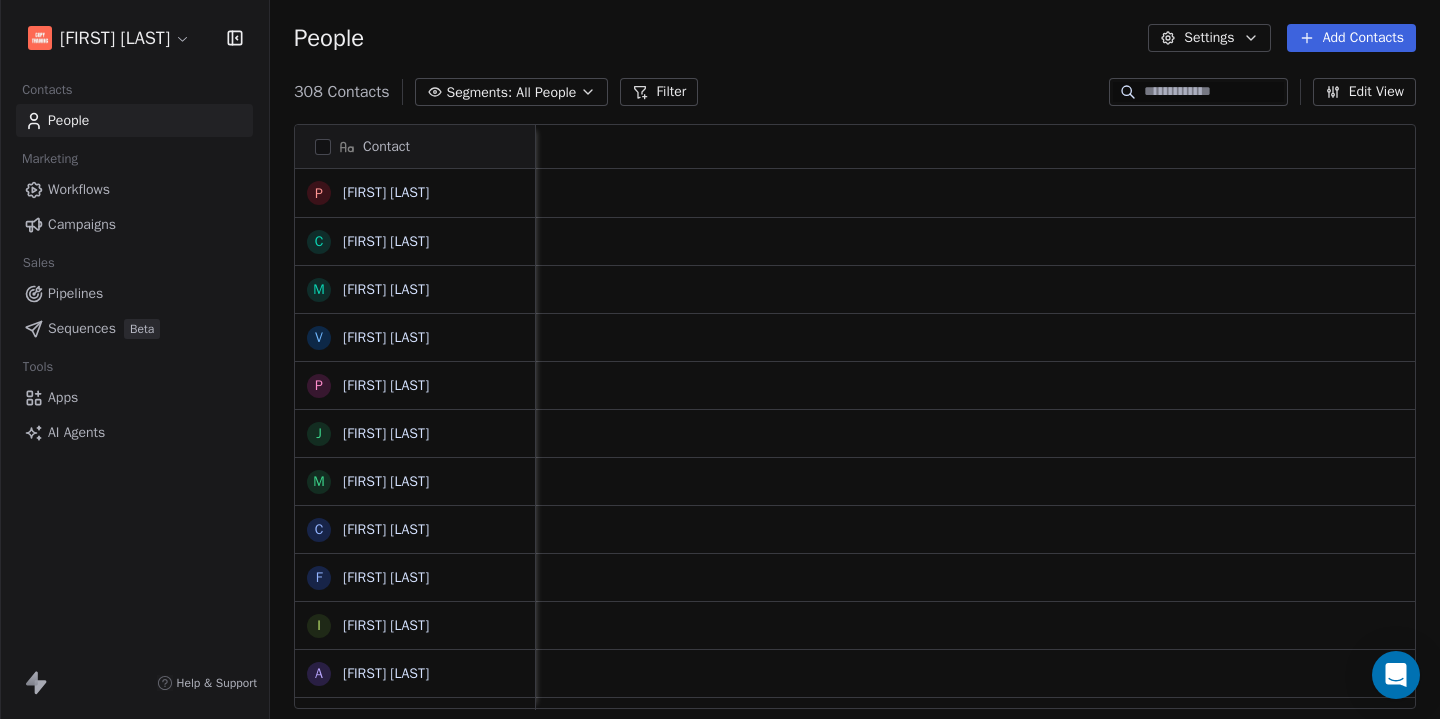 scroll, scrollTop: 0, scrollLeft: 0, axis: both 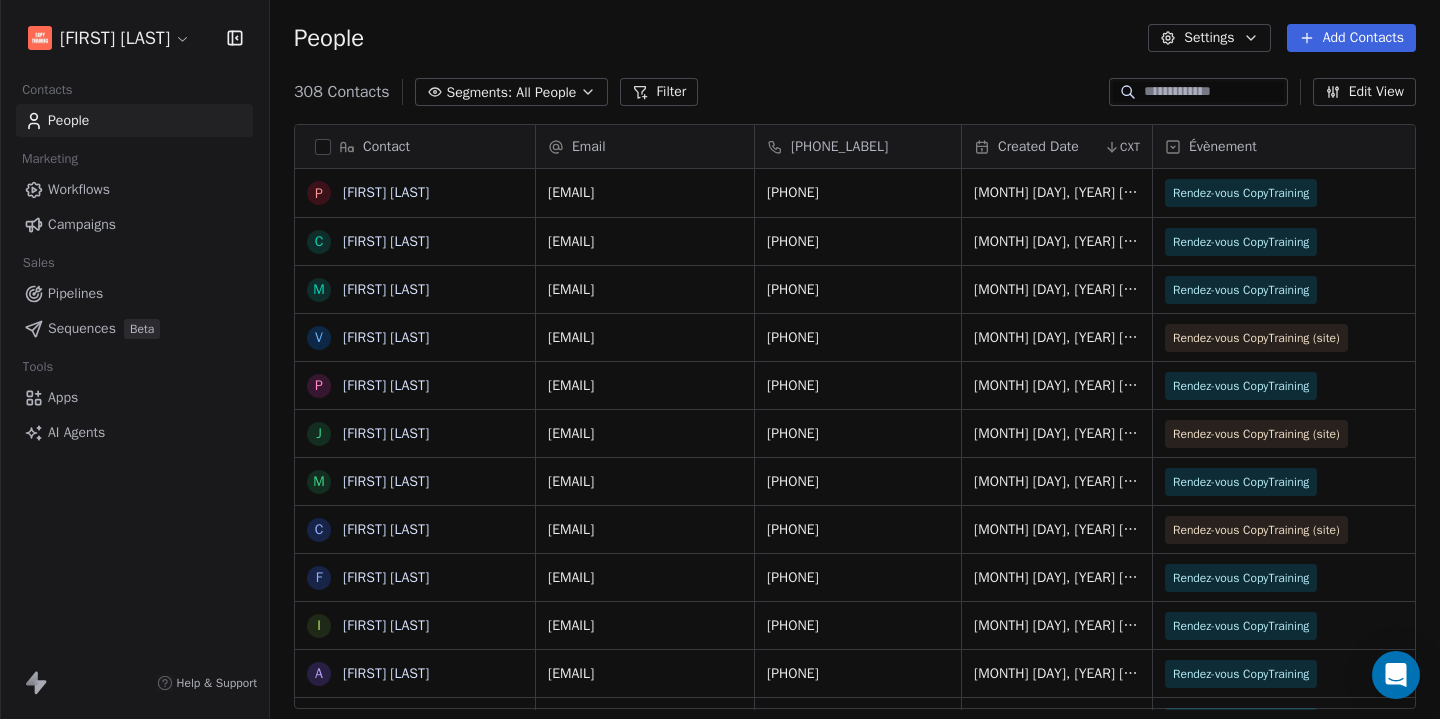 click on "Workflows" at bounding box center [134, 189] 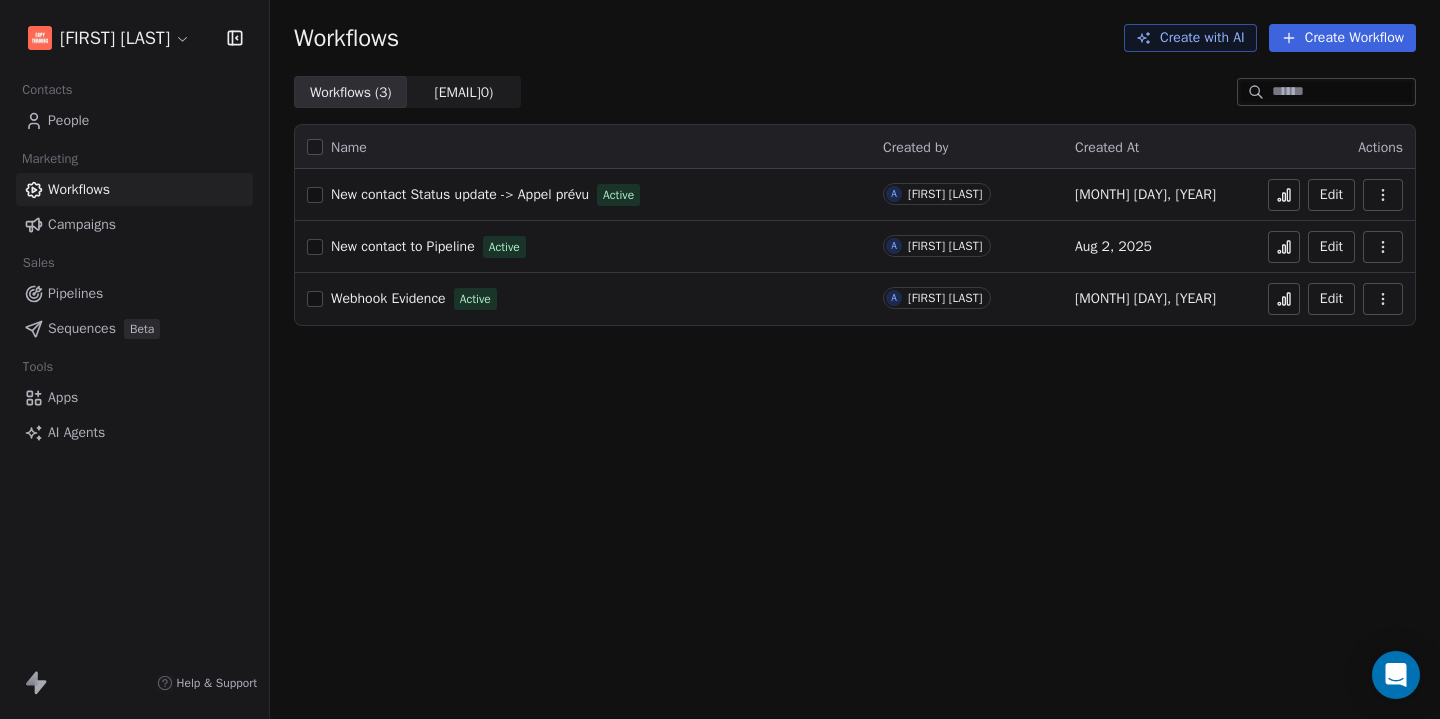 click on "Pipelines" at bounding box center [75, 293] 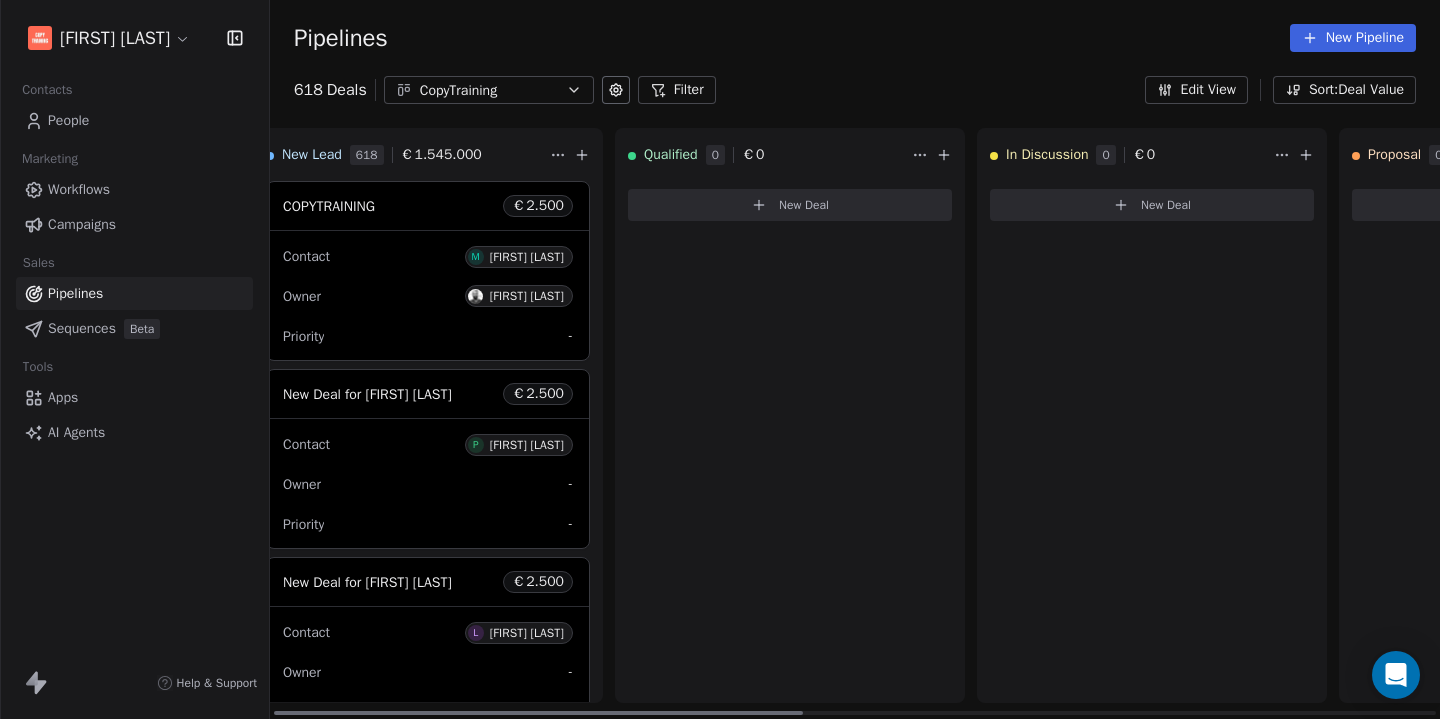 scroll, scrollTop: 0, scrollLeft: 0, axis: both 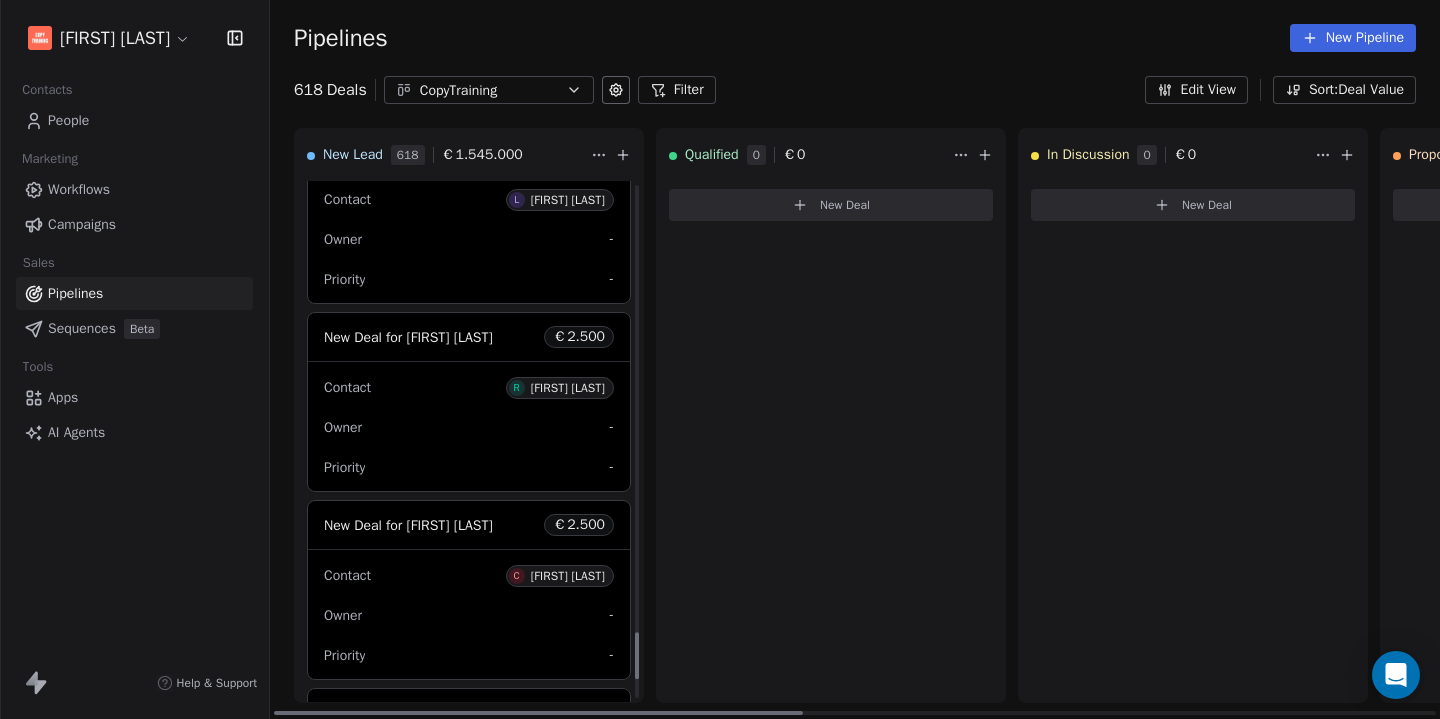 drag, startPoint x: 635, startPoint y: 300, endPoint x: 677, endPoint y: 731, distance: 433.04156 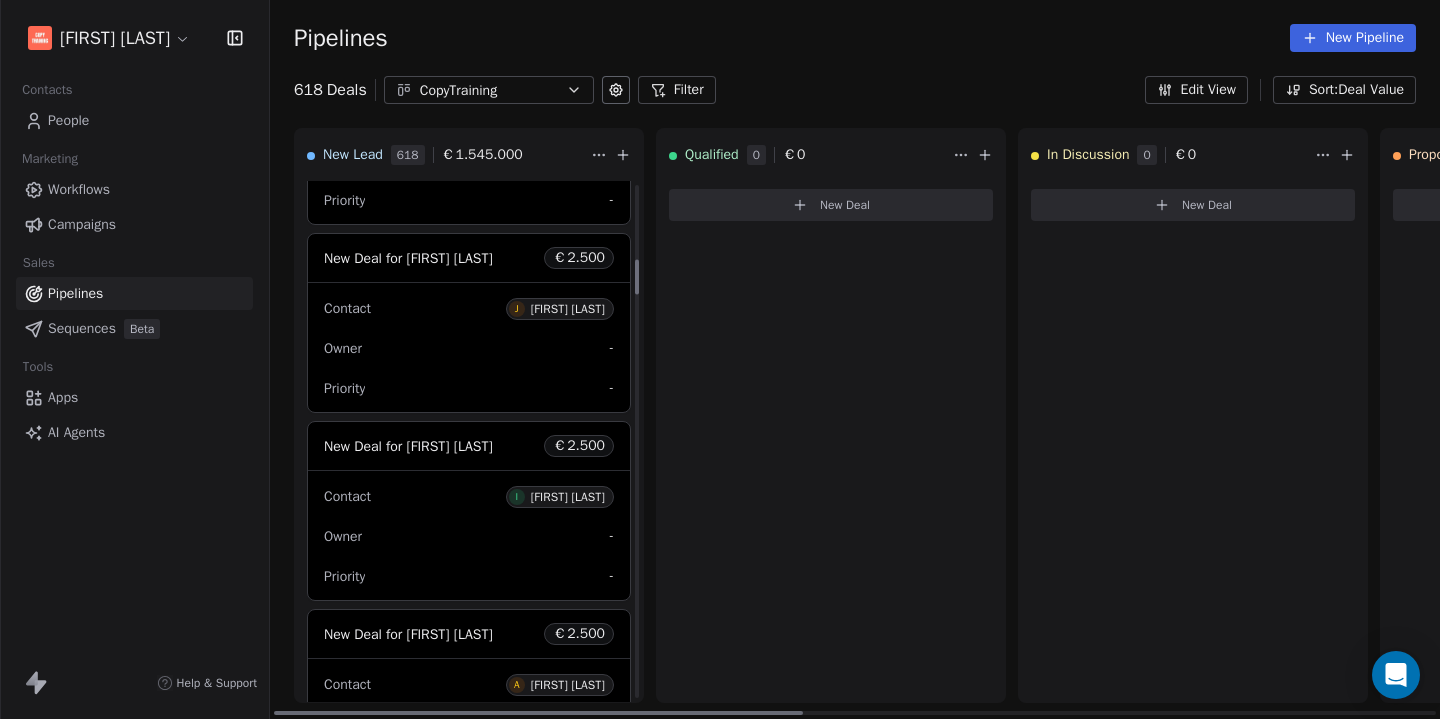 scroll, scrollTop: 0, scrollLeft: 0, axis: both 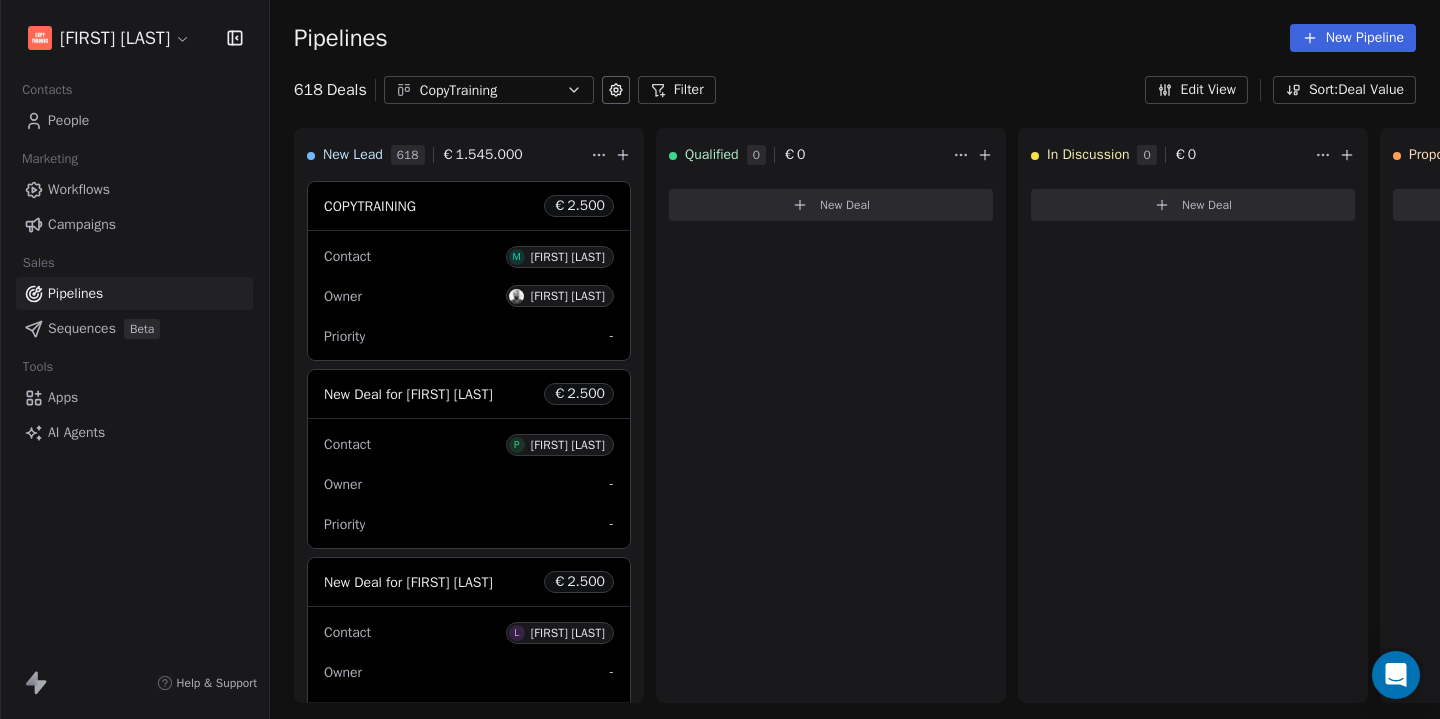 click on "Workflows" at bounding box center (79, 189) 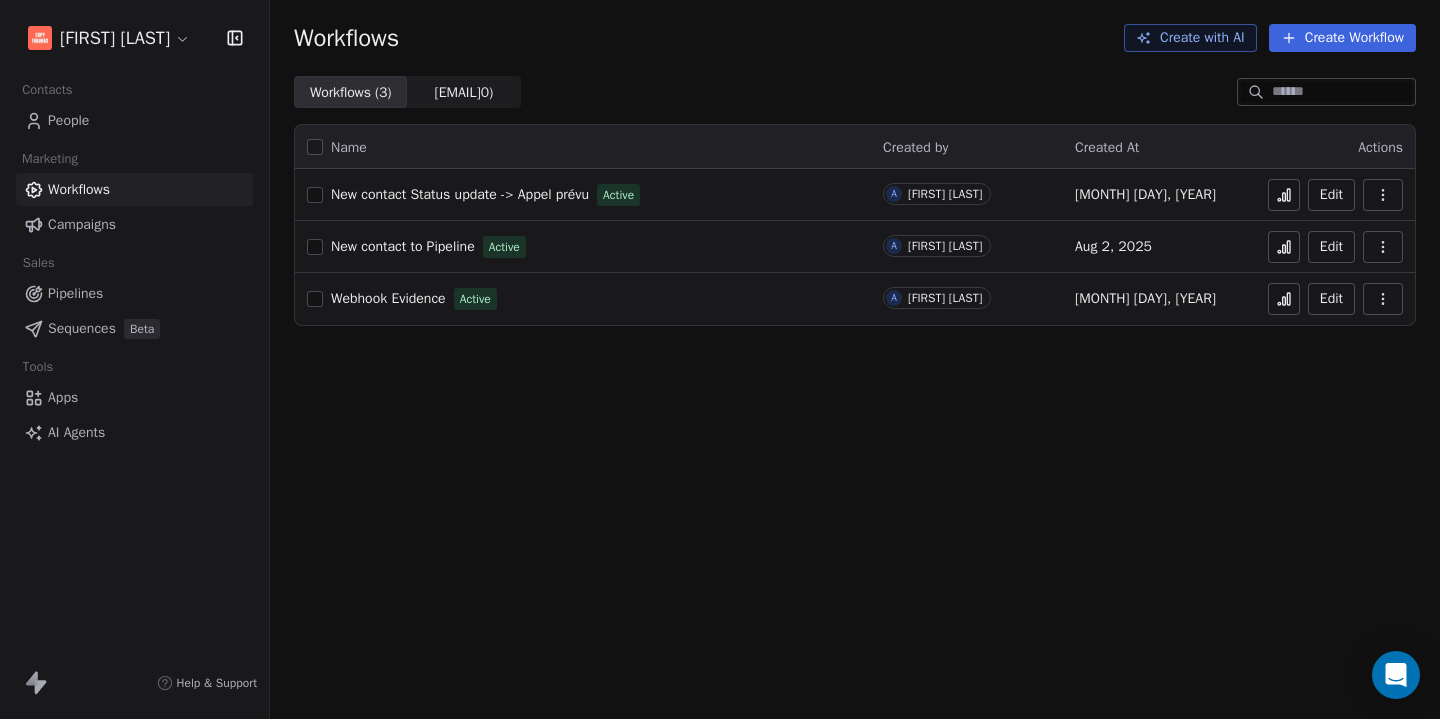 click on "New contact to Pipeline" at bounding box center [403, 246] 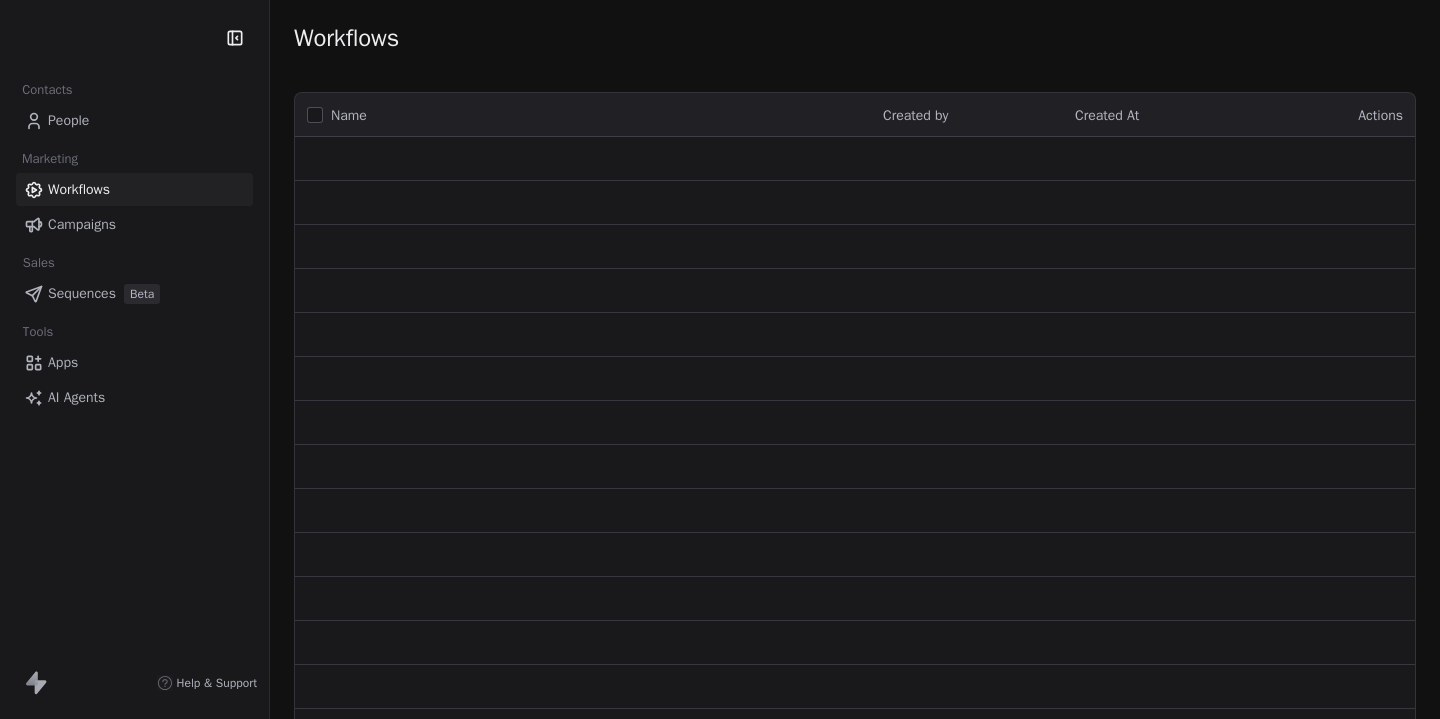 scroll, scrollTop: 0, scrollLeft: 0, axis: both 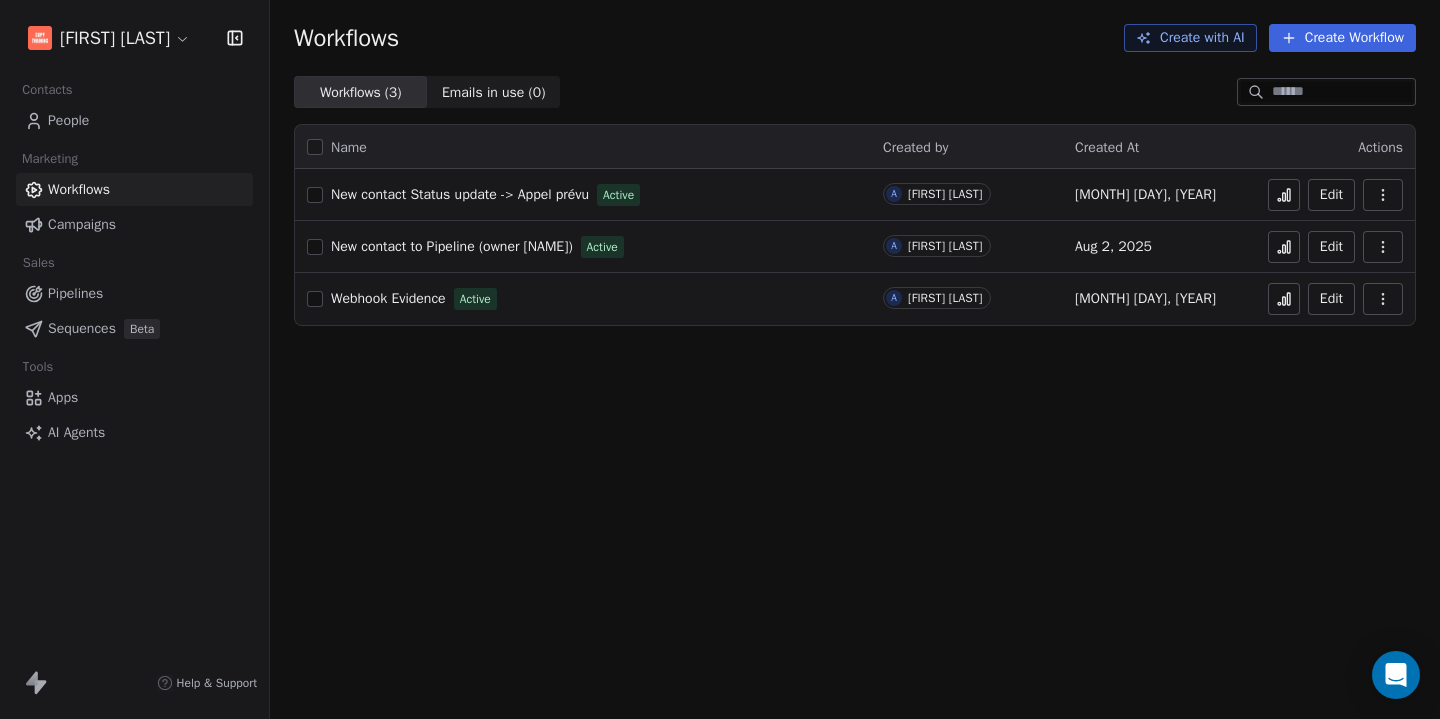 click at bounding box center (1383, 247) 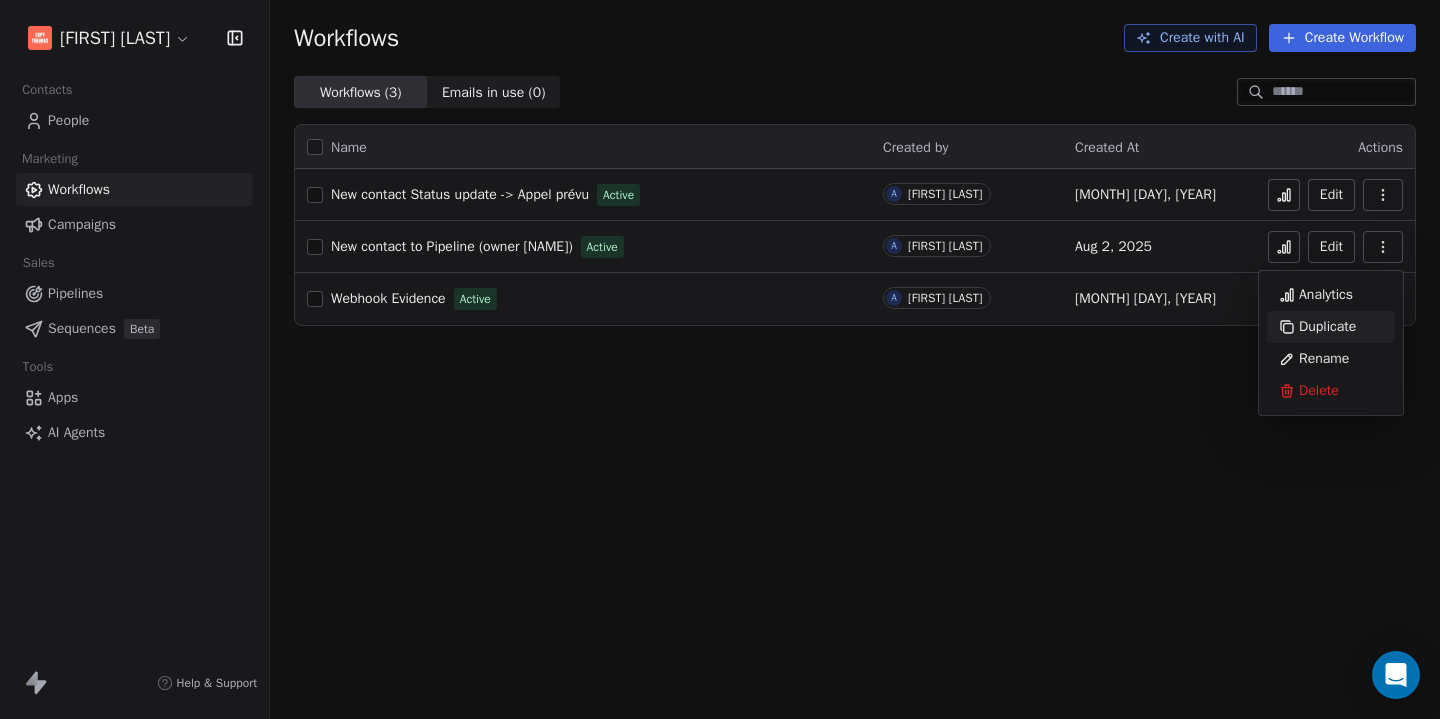 click on "Duplicate" at bounding box center (1327, 327) 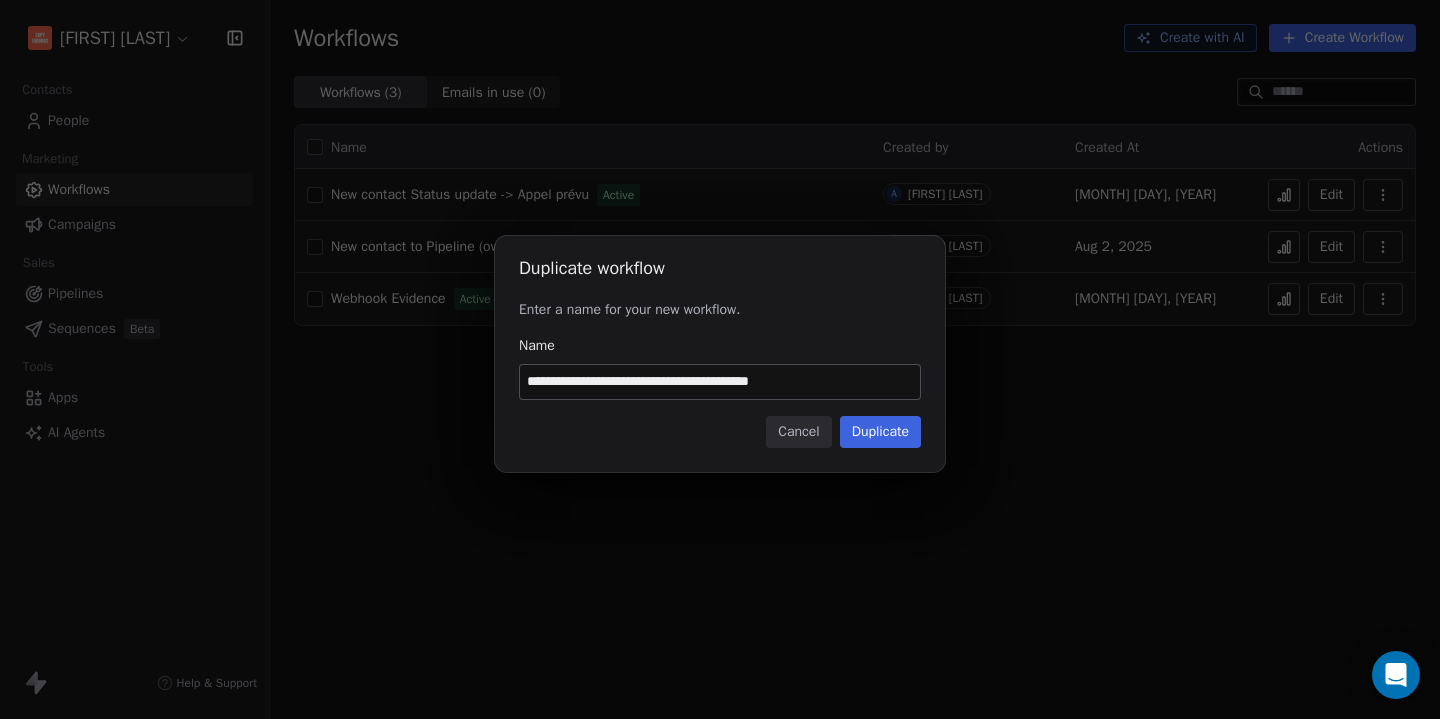 drag, startPoint x: 849, startPoint y: 381, endPoint x: 779, endPoint y: 381, distance: 70 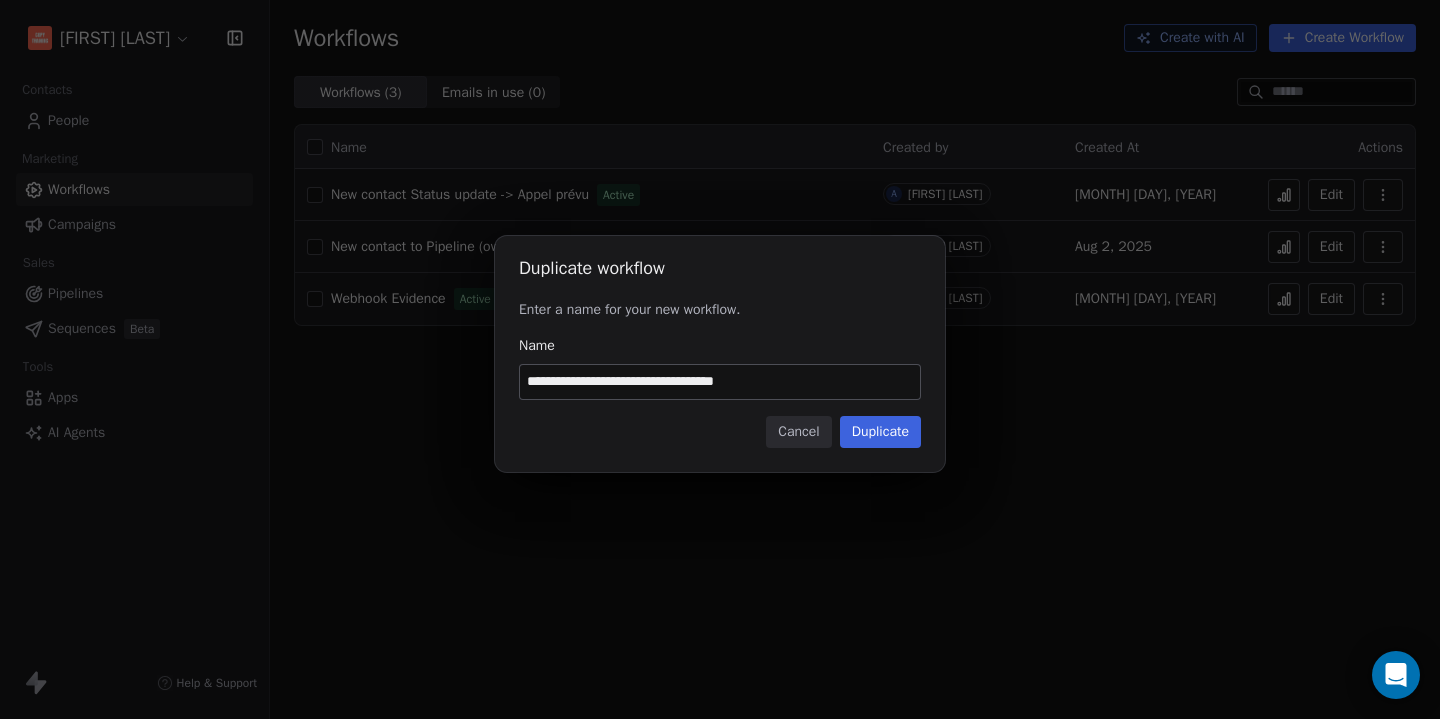 click on "**********" at bounding box center [720, 382] 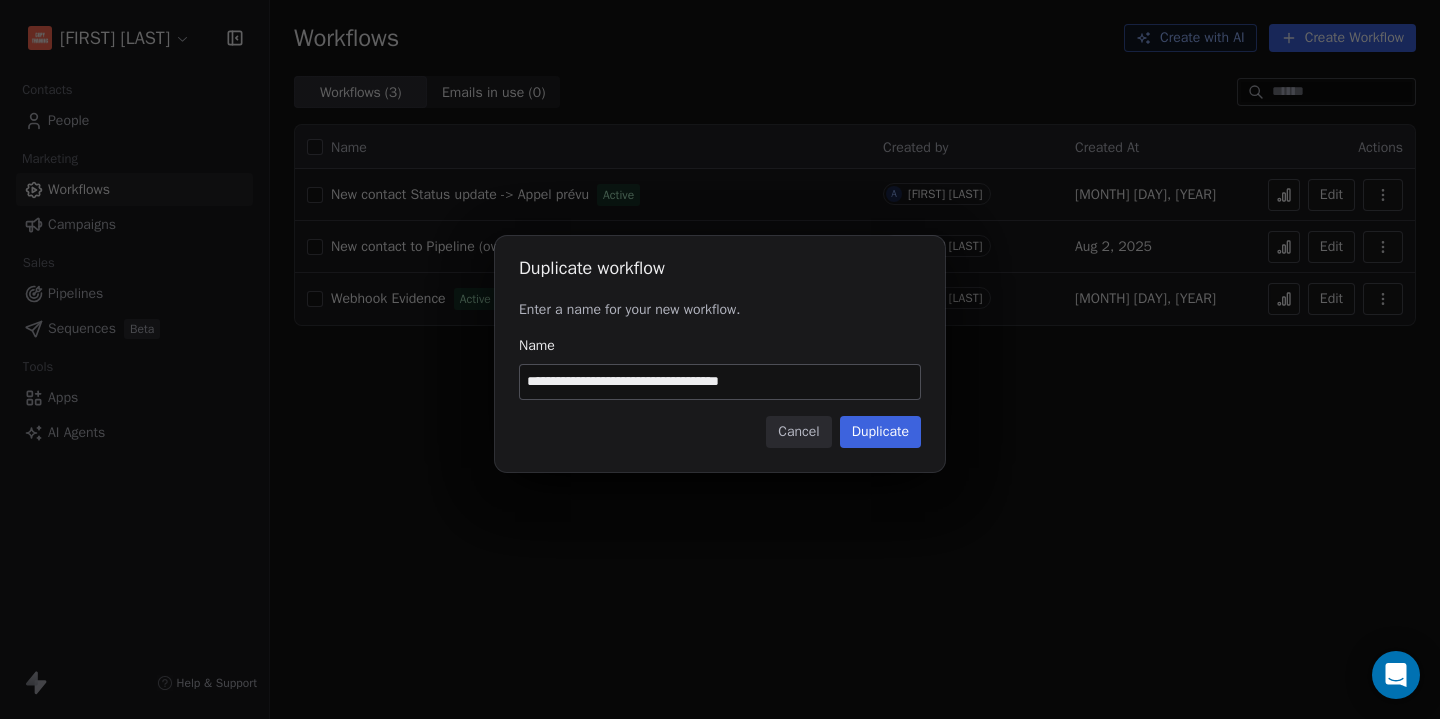 type on "**********" 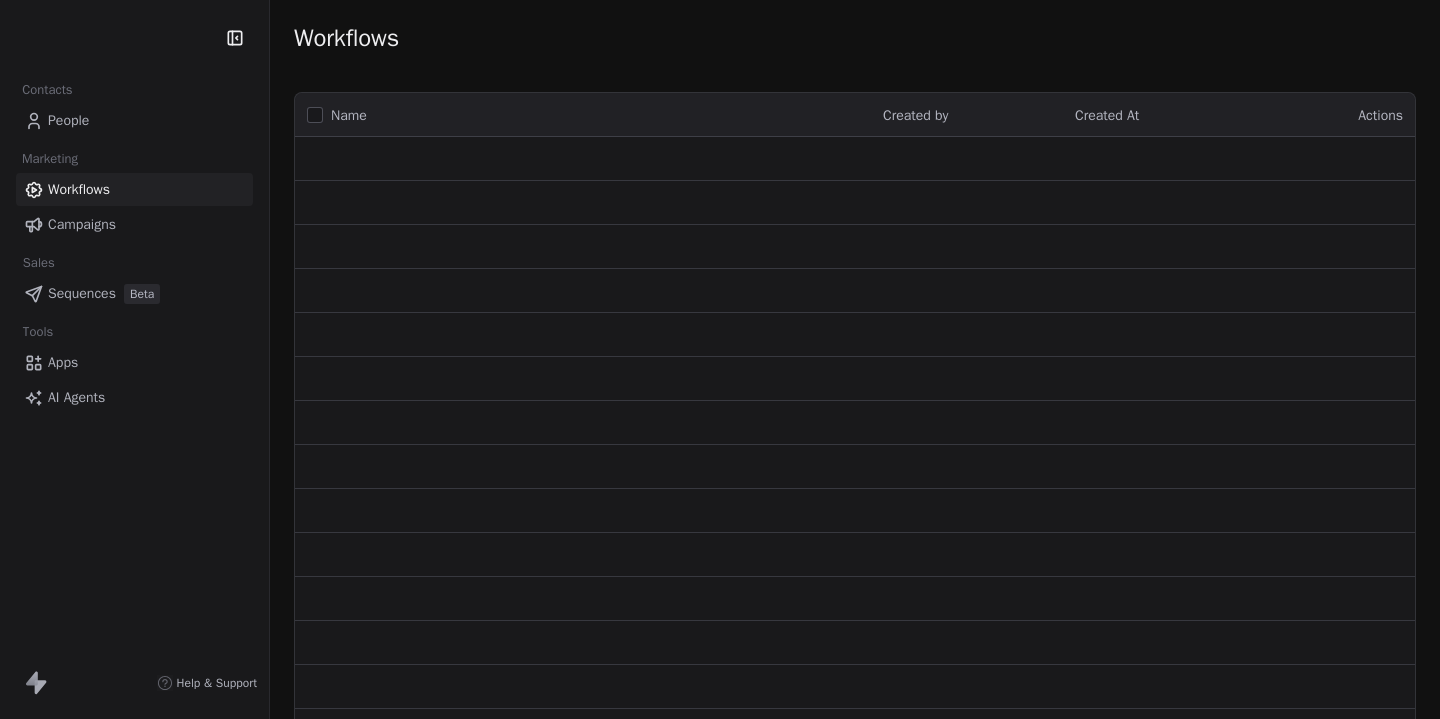 scroll, scrollTop: 0, scrollLeft: 0, axis: both 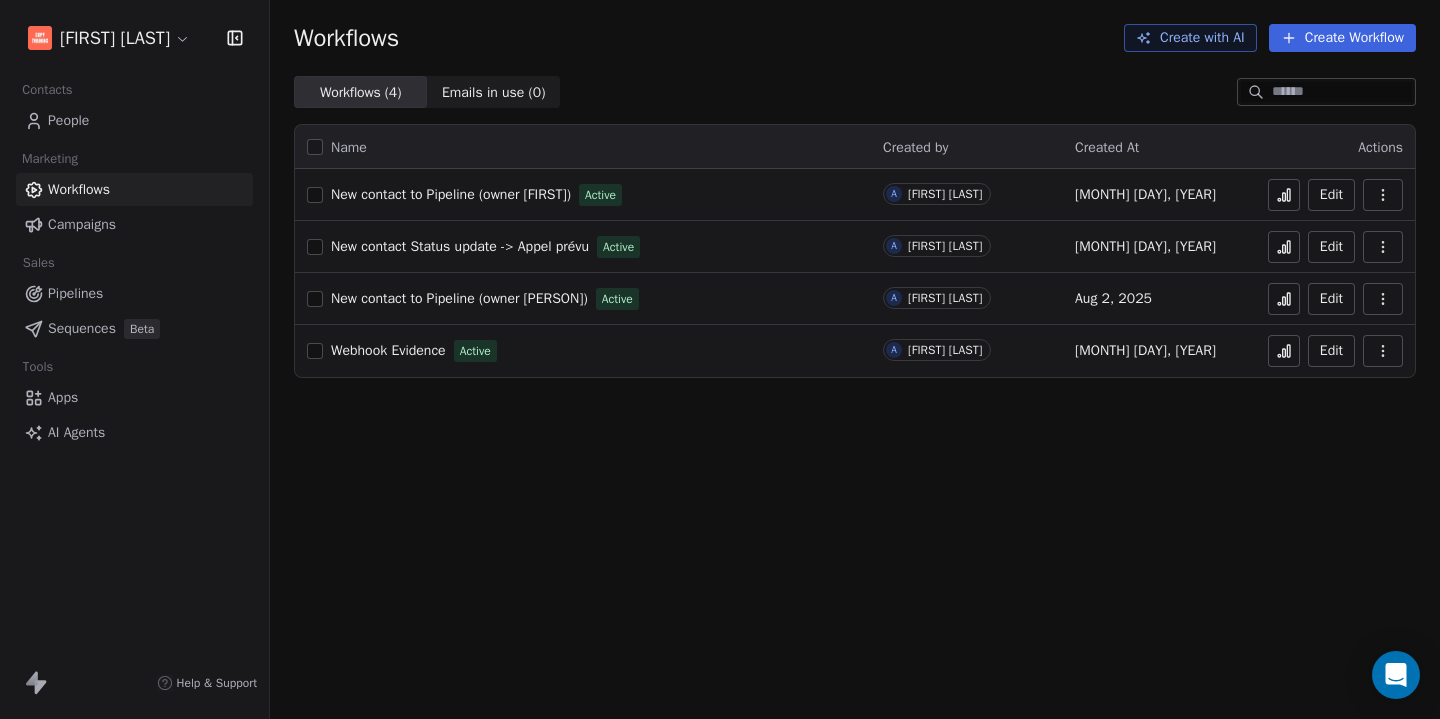 click on "Pipelines" at bounding box center [75, 293] 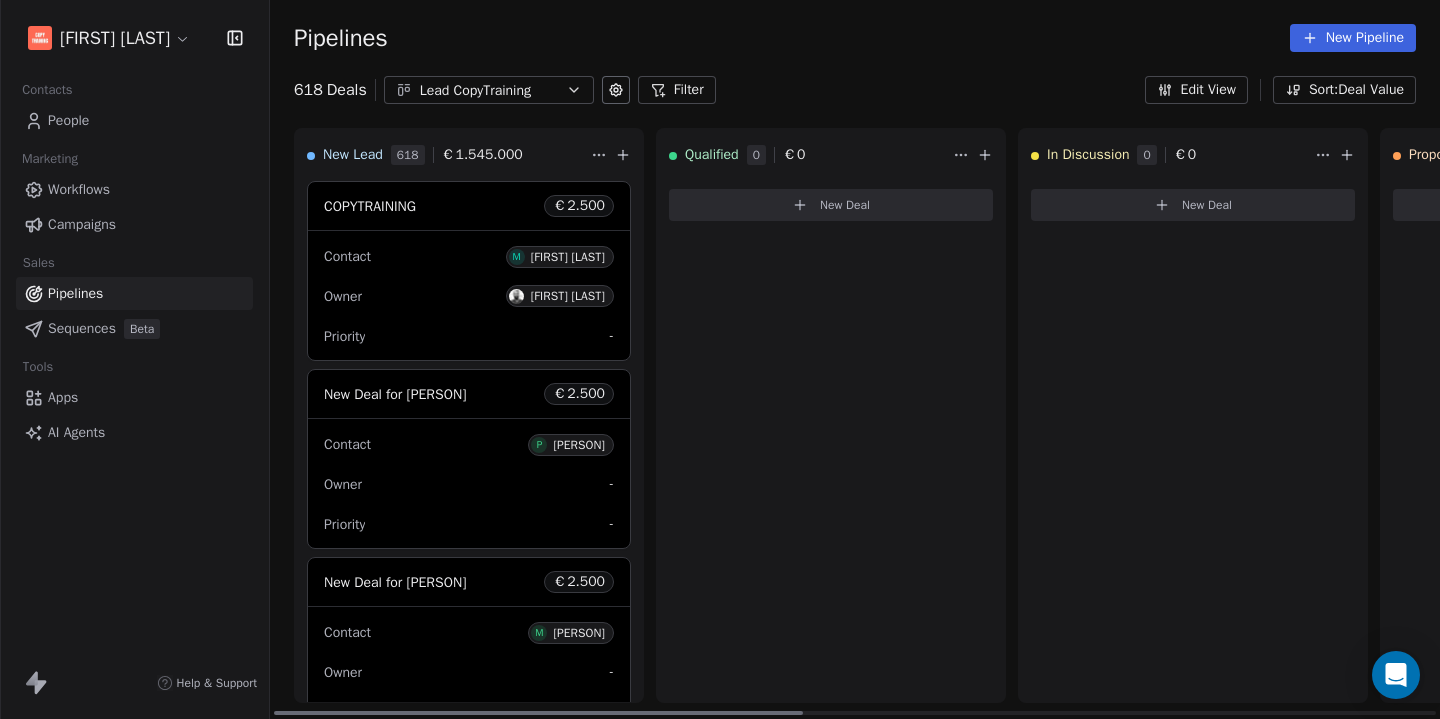 click on "Adrien Le Stang Contacts People Marketing Workflows Campaigns Sales Pipelines Sequences Beta Tools Apps AI Agents Help & Support Pipelines  New Pipeline 618 Deals Lead CopyTraining Filter  Edit View Sort:  Deal Value New Lead 618 € 1.545.000 COPYTRAINING € 2.500 Contact M Marie Françoise Owner Adrien LE STANG Priority - New Deal for Pascal Bounzi € 2.500 Contact P Pascal Bounzi Owner - Priority - New Deal for Myriam Mengel € 2.500 Contact M Myriam Mengel Owner - Priority - New Deal for Marie Baccus € 2.500 Contact M Marie Baccus Owner - Priority - New Deal for Géraldine Lagnier € 2.500 Contact G Géraldine Lagnier Owner - Priority - New Deal for Sonny Delsol € 2.500 Contact S Sonny Delsol Owner - Priority - New Deal for Mélina Cepeda € 2.500 Contact M Mélina Cepeda Owner - Priority - New Deal for Joey Corre € 2.500 Contact J Joey Corre Owner - Priority - New Deal for Tom GALERA € 2.500 Contact T Tom GALERA Owner - Priority - New Deal for Rebecca Janin € 2.500 Contact R Owner - - 0" at bounding box center [720, 359] 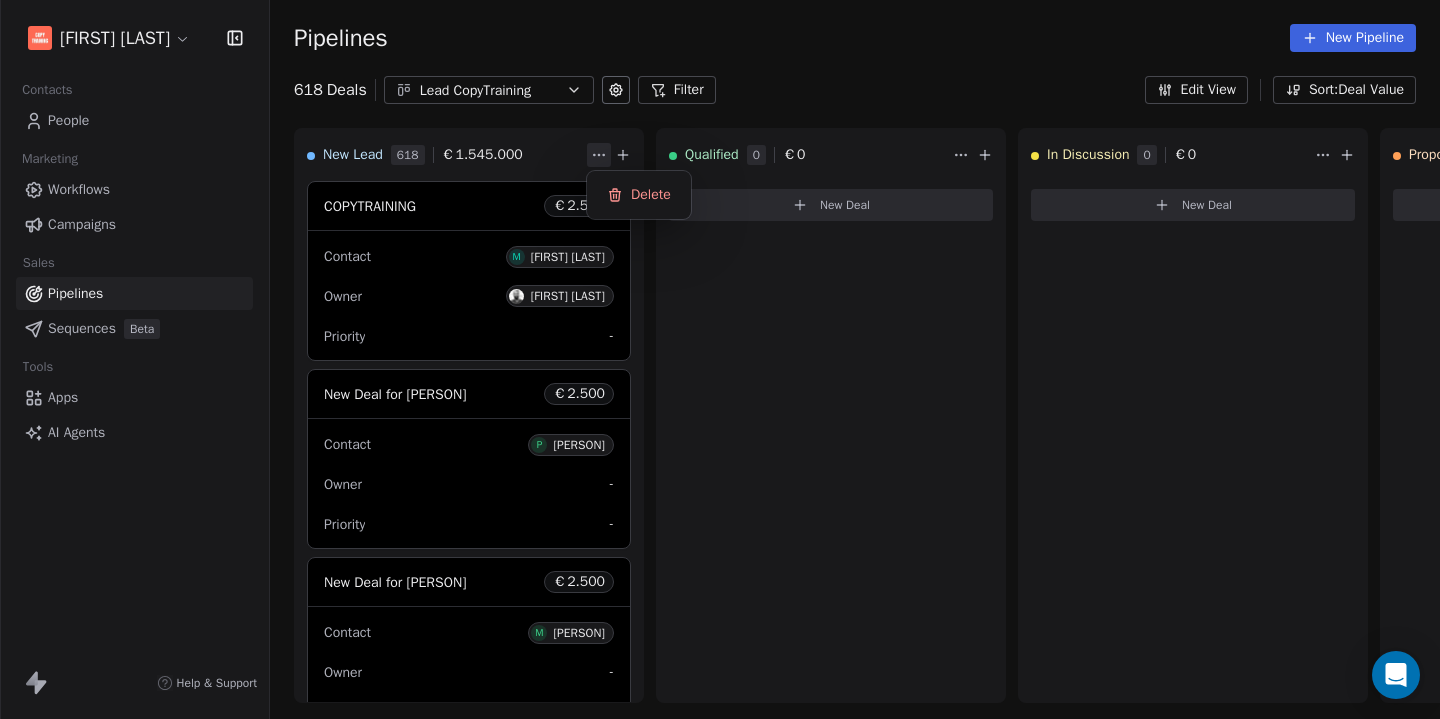 click on "Adrien Le Stang Contacts People Marketing Workflows Campaigns Sales Pipelines Sequences Beta Tools Apps AI Agents Help & Support Pipelines  New Pipeline 618 Deals Lead CopyTraining Filter  Edit View Sort:  Deal Value New Lead 618 € 1.545.000 COPYTRAINING € 2.500 Contact M Marie Françoise Owner Adrien LE STANG Priority - New Deal for Pascal Bounzi € 2.500 Contact P Pascal Bounzi Owner - Priority - New Deal for Myriam Mengel € 2.500 Contact M Myriam Mengel Owner - Priority - New Deal for Marie Baccus € 2.500 Contact M Marie Baccus Owner - Priority - New Deal for Géraldine Lagnier € 2.500 Contact G Géraldine Lagnier Owner - Priority - New Deal for Sonny Delsol € 2.500 Contact S Sonny Delsol Owner - Priority - New Deal for Mélina Cepeda € 2.500 Contact M Mélina Cepeda Owner - Priority - New Deal for Joey Corre € 2.500 Contact J Joey Corre Owner - Priority - New Deal for Tom GALERA € 2.500 Contact T Tom GALERA Owner - Priority - New Deal for Rebecca Janin € 2.500 Contact R Owner - - 0" at bounding box center (720, 359) 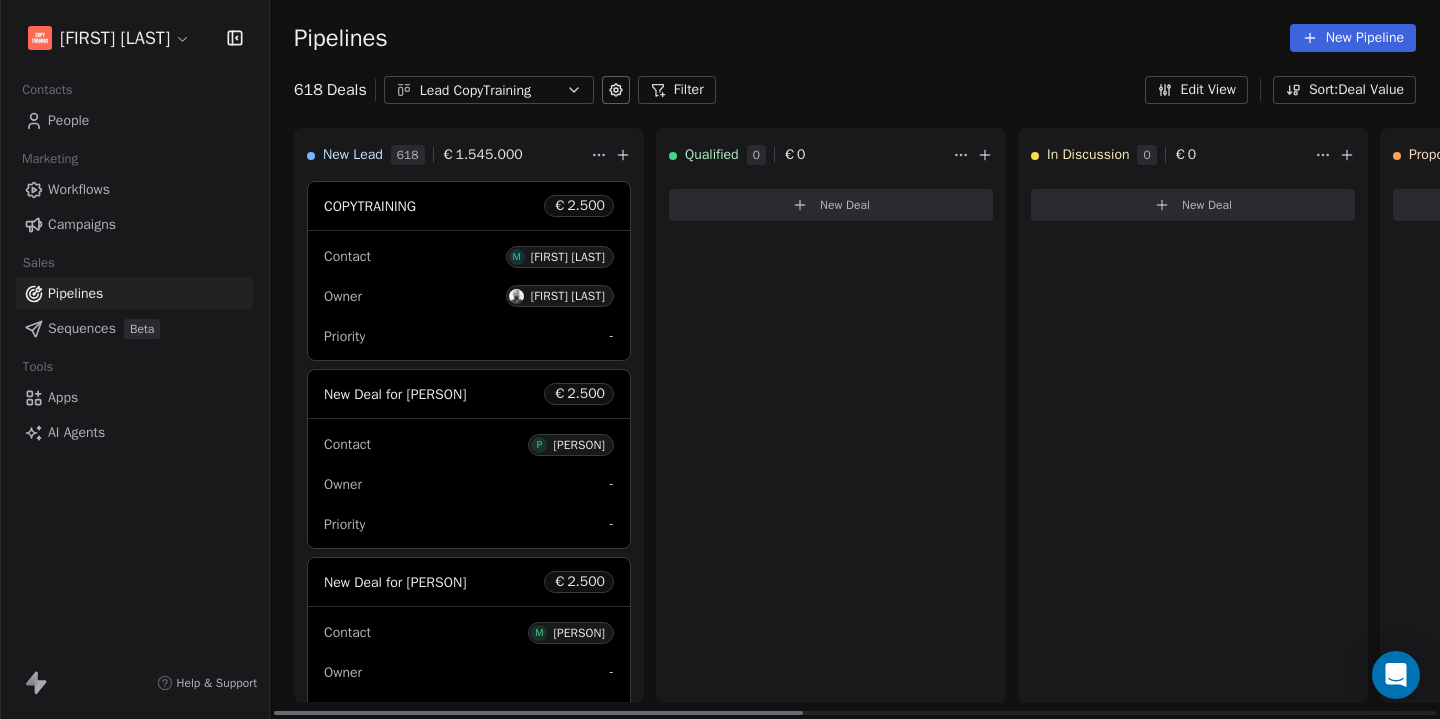 click 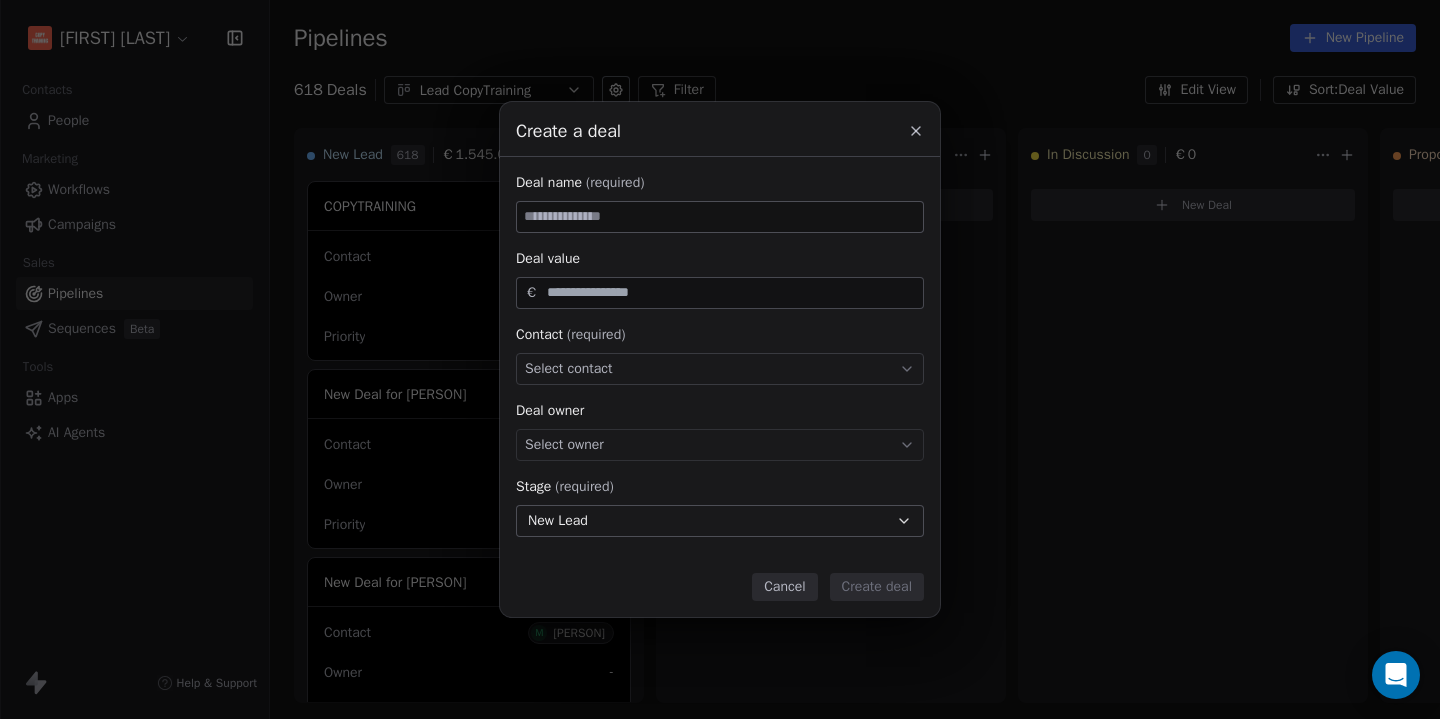 click on "Cancel" at bounding box center [784, 587] 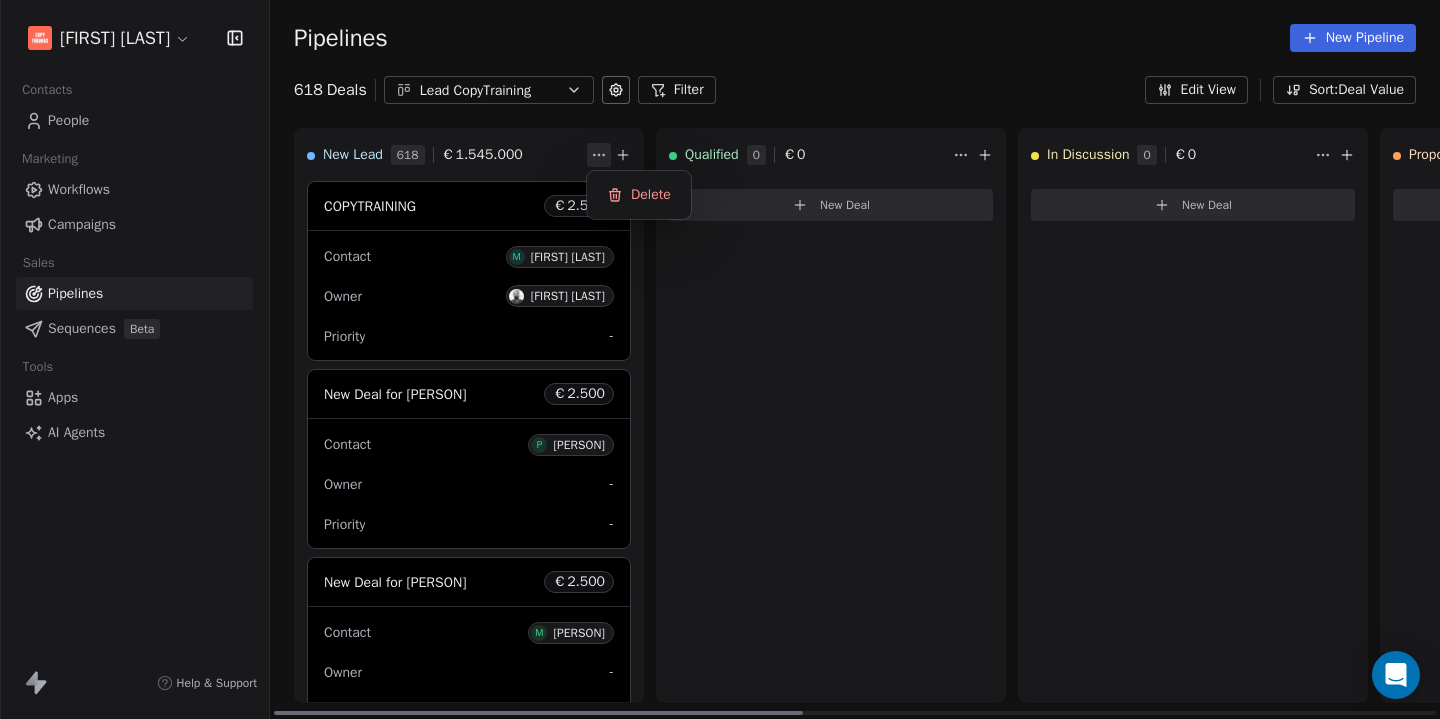 click on "Adrien Le Stang Contacts People Marketing Workflows Campaigns Sales Pipelines Sequences Beta Tools Apps AI Agents Help & Support Pipelines  New Pipeline 618 Deals Lead CopyTraining Filter  Edit View Sort:  Deal Value New Lead 618 € 1.545.000 COPYTRAINING € 2.500 Contact M Marie Françoise Owner Adrien LE STANG Priority - New Deal for Pascal Bounzi € 2.500 Contact P Pascal Bounzi Owner - Priority - New Deal for Myriam Mengel € 2.500 Contact M Myriam Mengel Owner - Priority - New Deal for Marie Baccus € 2.500 Contact M Marie Baccus Owner - Priority - New Deal for Géraldine Lagnier € 2.500 Contact G Géraldine Lagnier Owner - Priority - New Deal for Sonny Delsol € 2.500 Contact S Sonny Delsol Owner - Priority - New Deal for Mélina Cepeda € 2.500 Contact M Mélina Cepeda Owner - Priority - New Deal for Joey Corre € 2.500 Contact J Joey Corre Owner - Priority - New Deal for Tom GALERA € 2.500 Contact T Tom GALERA Owner - Priority - New Deal for Rebecca Janin € 2.500 Contact R Owner - - 0" at bounding box center (720, 359) 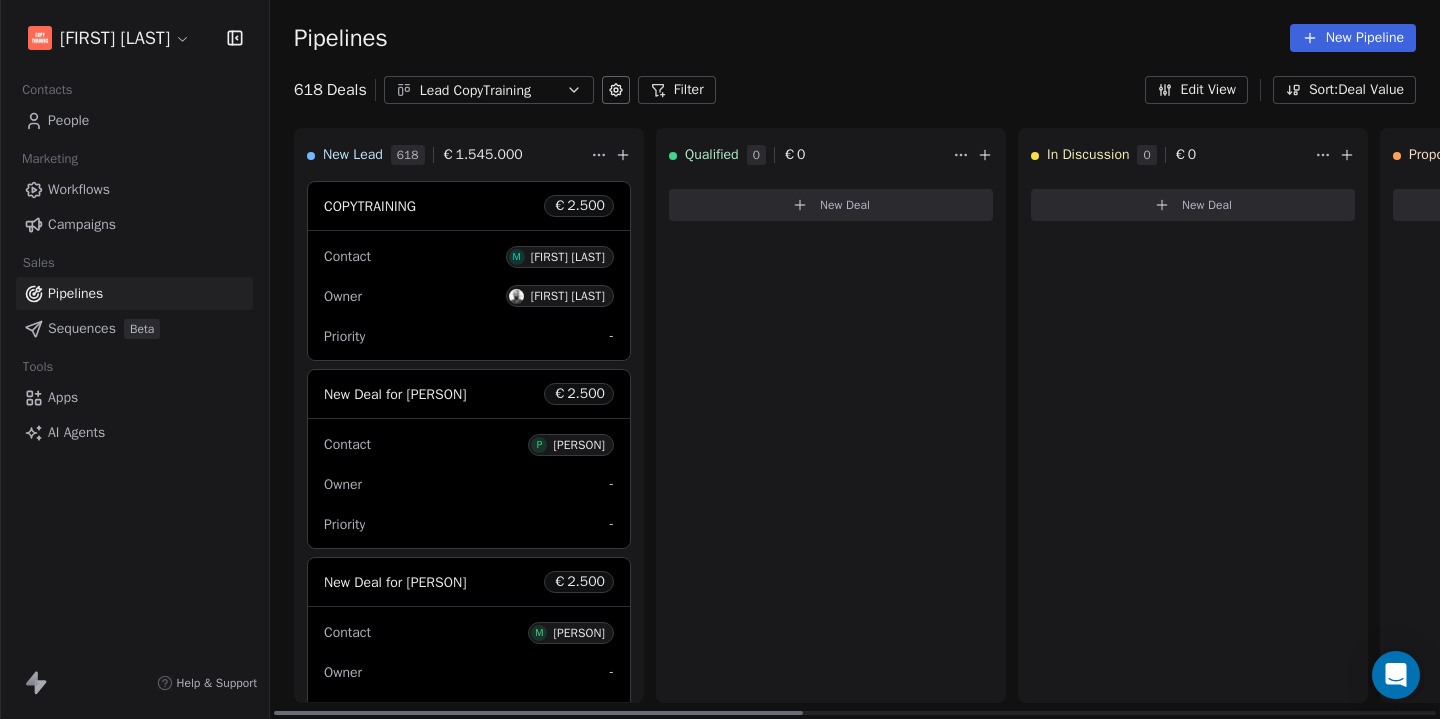 click on "Adrien Le Stang Contacts People Marketing Workflows Campaigns Sales Pipelines Sequences Beta Tools Apps AI Agents Help & Support Pipelines  New Pipeline 618 Deals Lead CopyTraining Filter  Edit View Sort:  Deal Value New Lead 618 € 1.545.000 COPYTRAINING € 2.500 Contact M Marie Françoise Owner Adrien LE STANG Priority - New Deal for Pascal Bounzi € 2.500 Contact P Pascal Bounzi Owner - Priority - New Deal for Myriam Mengel € 2.500 Contact M Myriam Mengel Owner - Priority - New Deal for Marie Baccus € 2.500 Contact M Marie Baccus Owner - Priority - New Deal for Géraldine Lagnier € 2.500 Contact G Géraldine Lagnier Owner - Priority - New Deal for Sonny Delsol € 2.500 Contact S Sonny Delsol Owner - Priority - New Deal for Mélina Cepeda € 2.500 Contact M Mélina Cepeda Owner - Priority - New Deal for Joey Corre € 2.500 Contact J Joey Corre Owner - Priority - New Deal for Tom GALERA € 2.500 Contact T Tom GALERA Owner - Priority - New Deal for Rebecca Janin € 2.500 Contact R Owner - - 0" at bounding box center [720, 359] 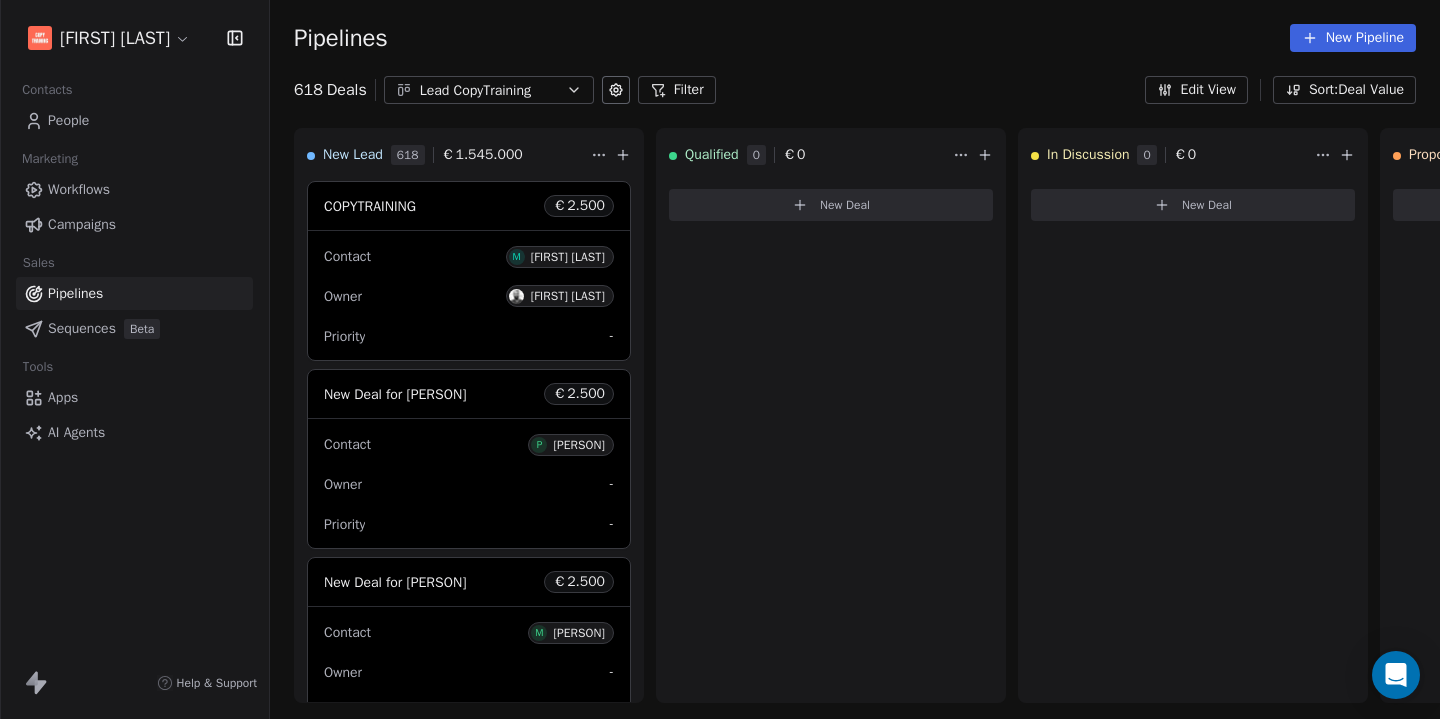 click on "Pipelines  New Pipeline 618 Deals Lead CopyTraining Filter  Edit View Sort:  Deal Value New Lead 618 € 1.545.000 COPYTRAINING € 2.500 Contact M Marie Françoise Owner Adrien LE STANG Priority - New Deal for Pascal Bounzi € 2.500 Contact P Pascal Bounzi Owner - Priority - New Deal for Myriam Mengel € 2.500 Contact M Myriam Mengel Owner - Priority - New Deal for Marie Baccus € 2.500 Contact M Marie Baccus Owner - Priority - New Deal for Géraldine Lagnier € 2.500 Contact G Géraldine Lagnier Owner - Priority - New Deal for Sonny Delsol € 2.500 Contact S Sonny Delsol Owner - Priority - New Deal for Mélina Cepeda € 2.500 Contact M Mélina Cepeda Owner - Priority - New Deal for Joey Corre € 2.500 Contact J Joey Corre Owner - Priority - New Deal for Tom GALERA € 2.500 Contact T Tom GALERA Owner - Priority - New Deal for Rebecca Janin € 2.500 Contact R Rebecca Janin Owner - Priority - Qualified 0 € 0 New Deal In Discussion 0 € 0 New Deal Proposal 0 € 0 New Deal Negotiation 0 € 0 Won 0" at bounding box center [855, 359] 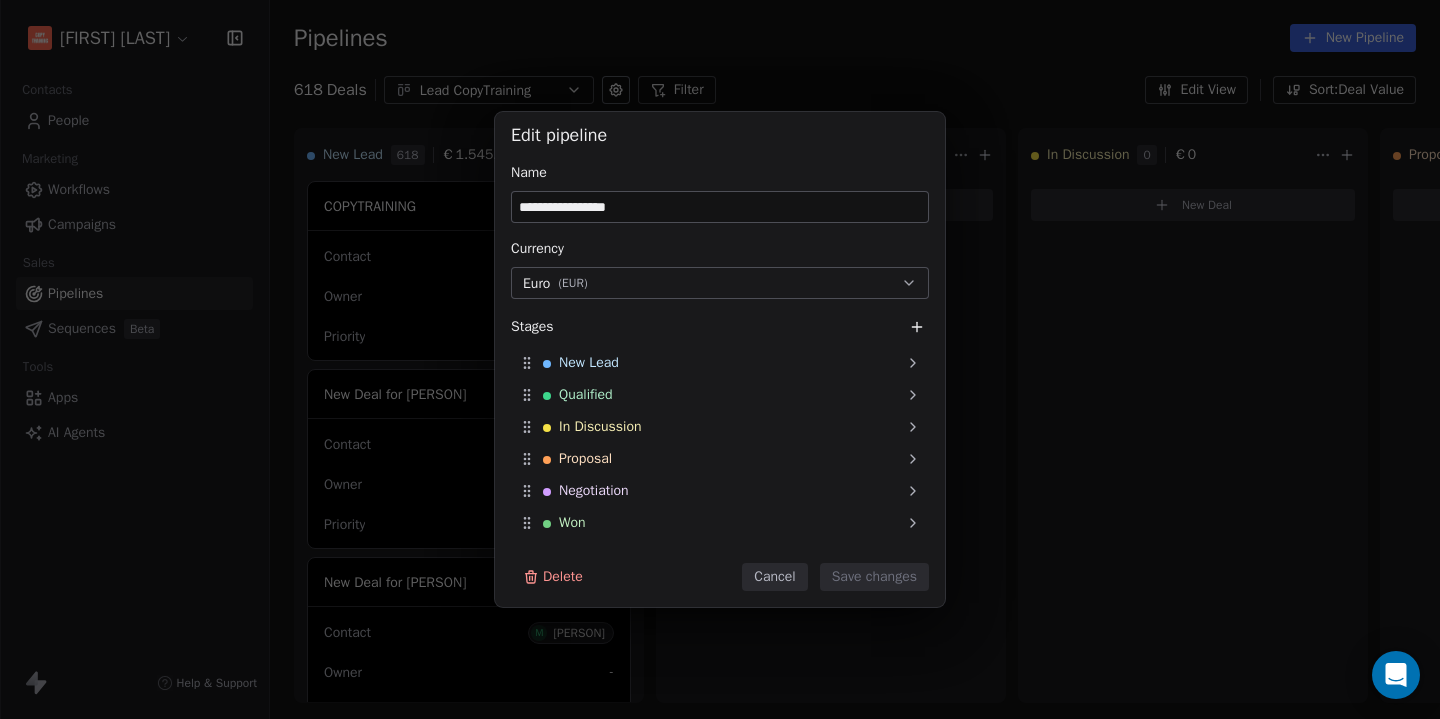 click on "Cancel" at bounding box center (774, 577) 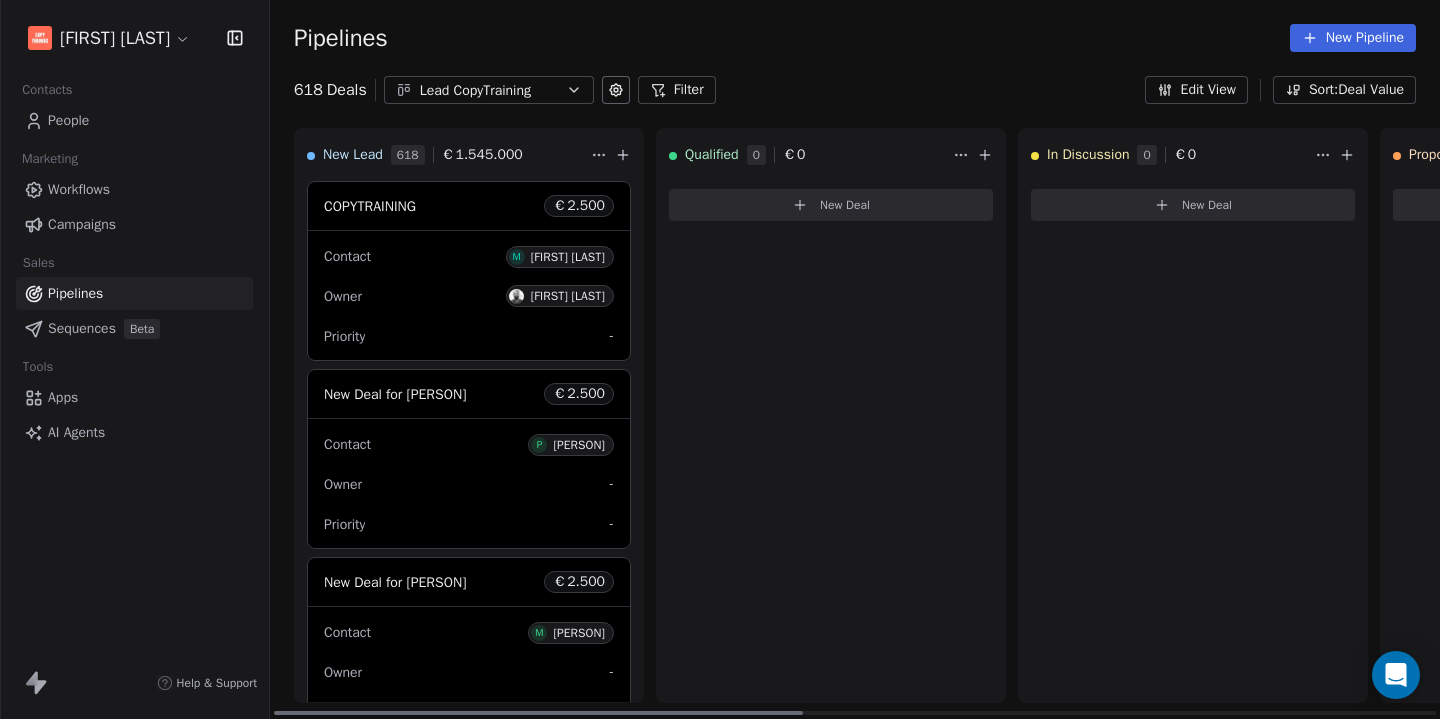 click on "Adrien Le Stang Contacts People Marketing Workflows Campaigns Sales Pipelines Sequences Beta Tools Apps AI Agents Help & Support Pipelines  New Pipeline 618 Deals Lead CopyTraining Filter  Edit View Sort:  Deal Value New Lead 618 € 1.545.000 COPYTRAINING € 2.500 Contact M Marie Françoise Owner Adrien LE STANG Priority - New Deal for Pascal Bounzi € 2.500 Contact P Pascal Bounzi Owner - Priority - New Deal for Myriam Mengel € 2.500 Contact M Myriam Mengel Owner - Priority - New Deal for Marie Baccus € 2.500 Contact M Marie Baccus Owner - Priority - New Deal for Géraldine Lagnier € 2.500 Contact G Géraldine Lagnier Owner - Priority - New Deal for Sonny Delsol € 2.500 Contact S Sonny Delsol Owner - Priority - New Deal for Mélina Cepeda € 2.500 Contact M Mélina Cepeda Owner - Priority - New Deal for Joey Corre € 2.500 Contact J Joey Corre Owner - Priority - New Deal for Tom GALERA € 2.500 Contact T Tom GALERA Owner - Priority - New Deal for Rebecca Janin € 2.500 Contact R Owner - - 0" at bounding box center [720, 359] 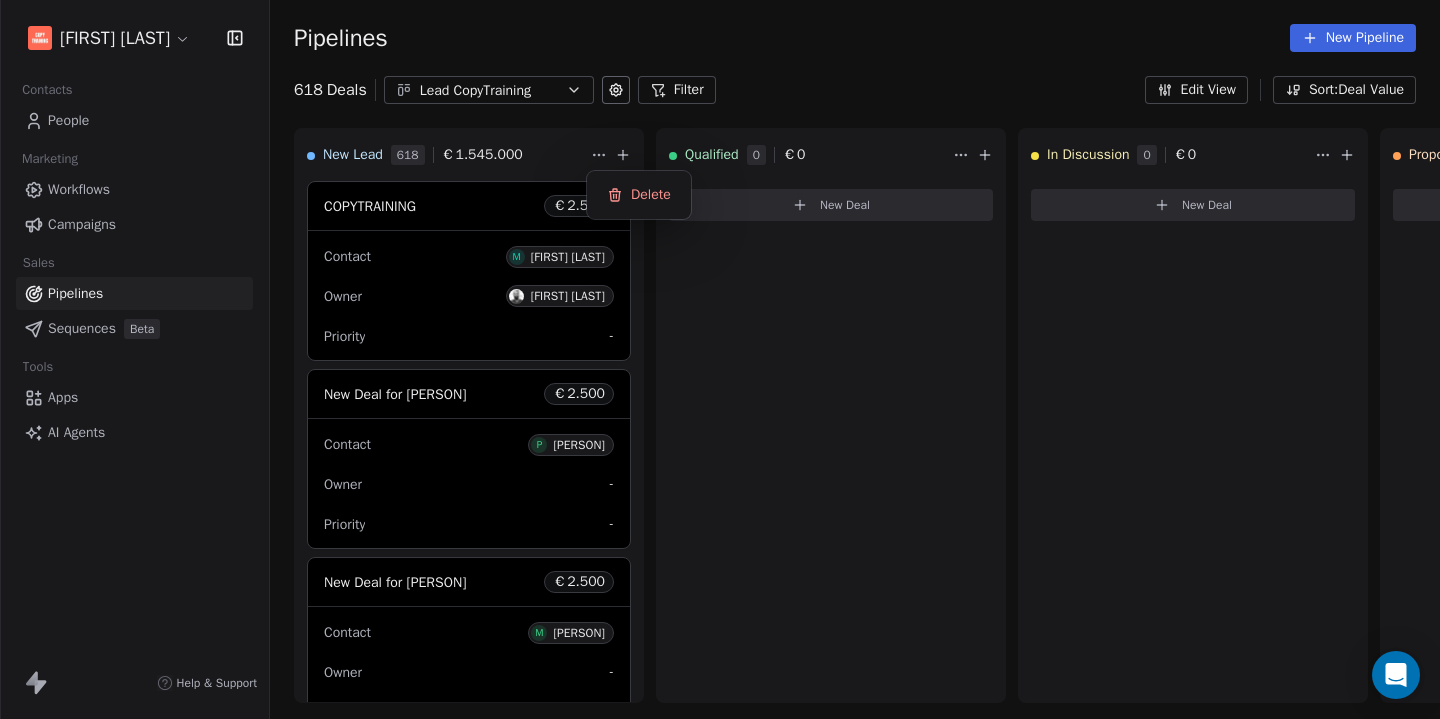 click on "Adrien Le Stang Contacts People Marketing Workflows Campaigns Sales Pipelines Sequences Beta Tools Apps AI Agents Help & Support Pipelines  New Pipeline 618 Deals Lead CopyTraining Filter  Edit View Sort:  Deal Value New Lead 618 € 1.545.000 COPYTRAINING € 2.500 Contact M Marie Françoise Owner Adrien LE STANG Priority - New Deal for Pascal Bounzi € 2.500 Contact P Pascal Bounzi Owner - Priority - New Deal for Myriam Mengel € 2.500 Contact M Myriam Mengel Owner - Priority - New Deal for Marie Baccus € 2.500 Contact M Marie Baccus Owner - Priority - New Deal for Géraldine Lagnier € 2.500 Contact G Géraldine Lagnier Owner - Priority - New Deal for Sonny Delsol € 2.500 Contact S Sonny Delsol Owner - Priority - New Deal for Mélina Cepeda € 2.500 Contact M Mélina Cepeda Owner - Priority - New Deal for Joey Corre € 2.500 Contact J Joey Corre Owner - Priority - New Deal for Tom GALERA € 2.500 Contact T Tom GALERA Owner - Priority - New Deal for Rebecca Janin € 2.500 Contact R Owner - - 0" at bounding box center (720, 359) 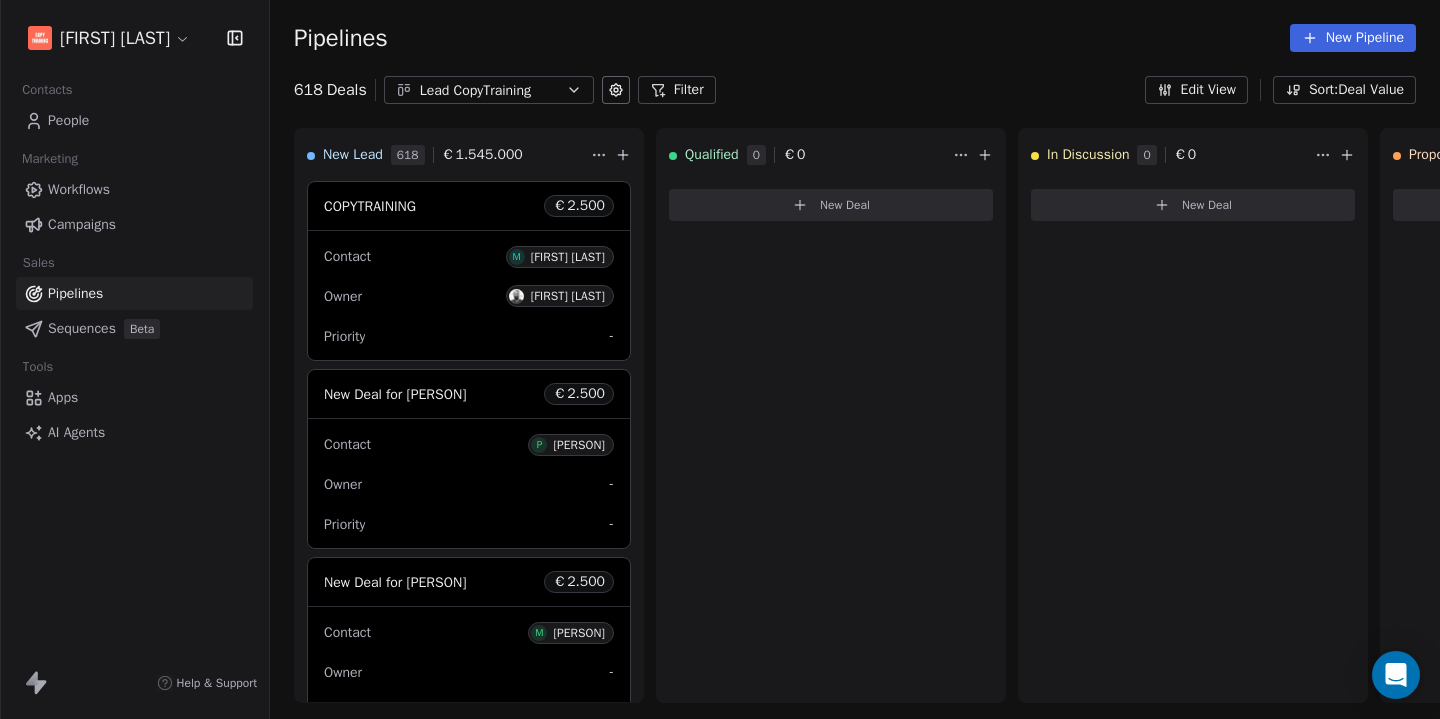 click on "Edit View" at bounding box center (1196, 90) 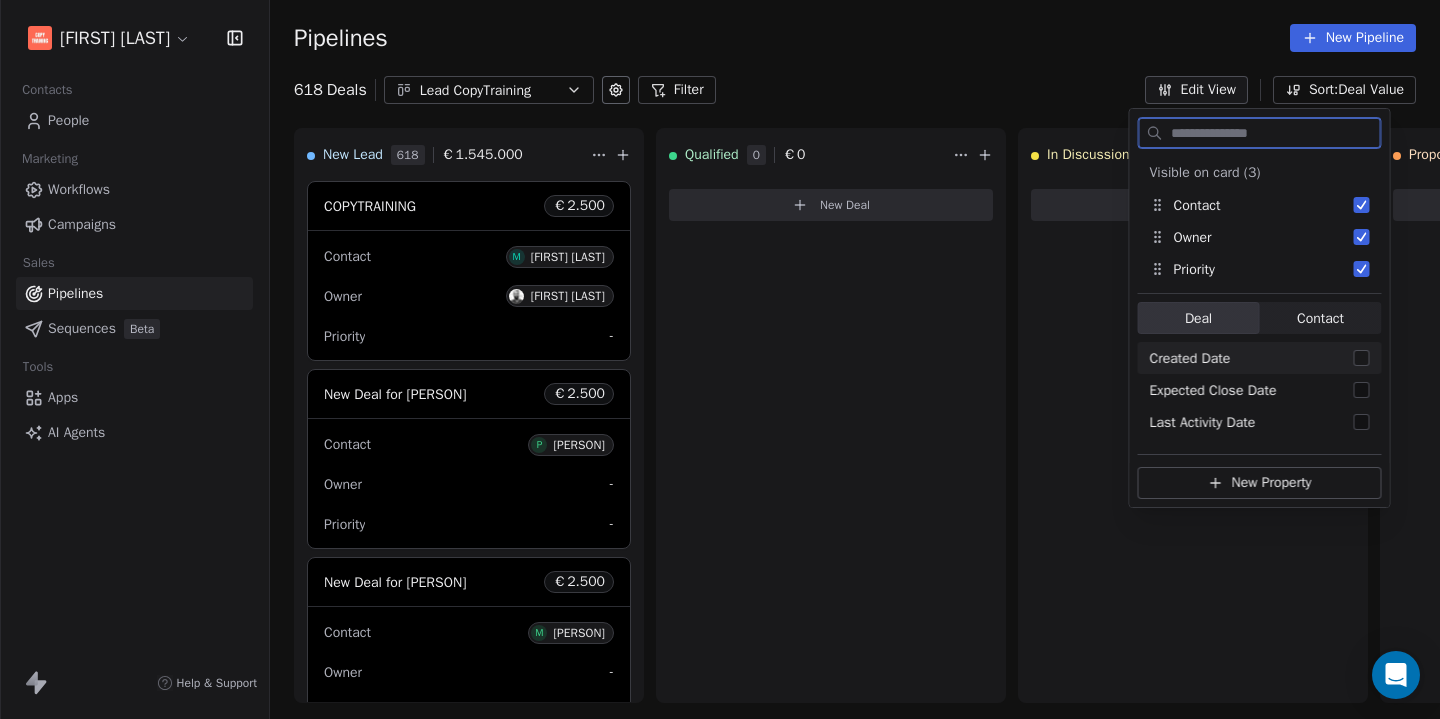click on "Contact" at bounding box center [1320, 318] 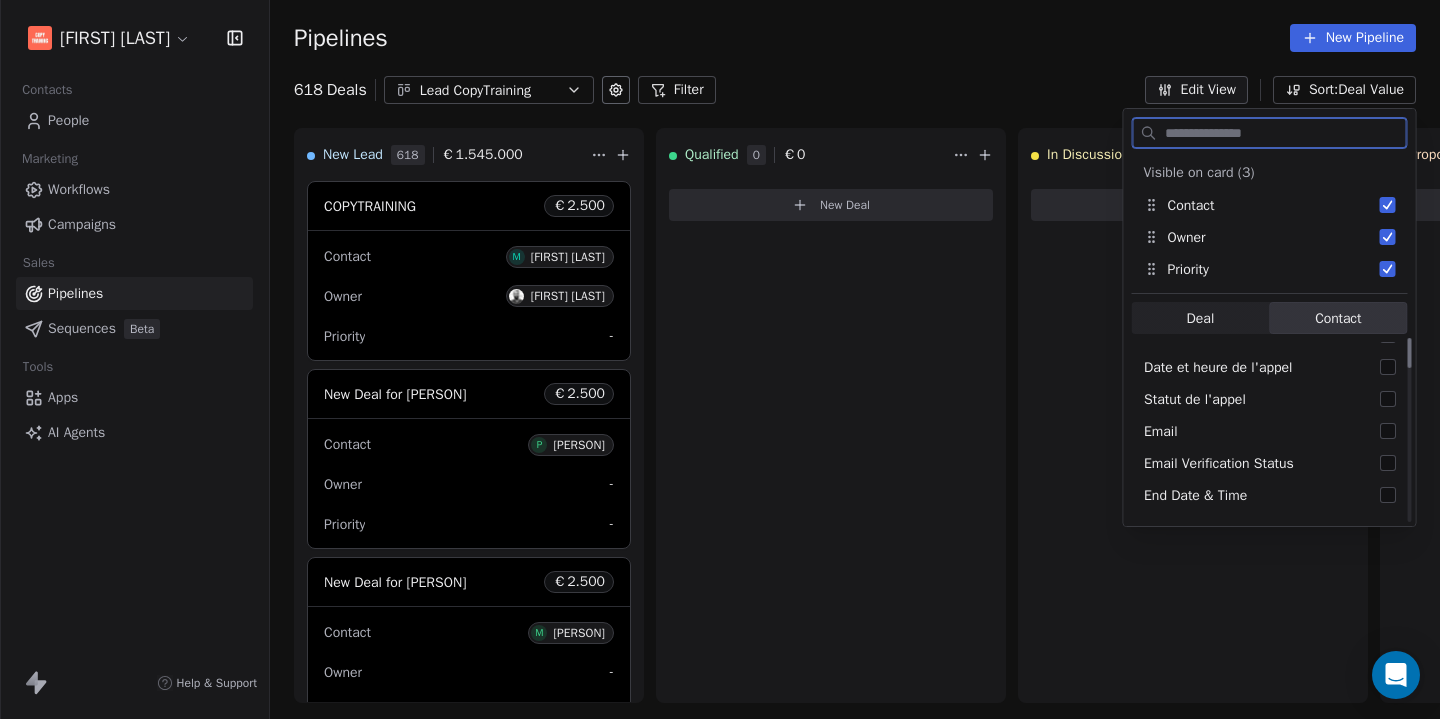 scroll, scrollTop: 0, scrollLeft: 0, axis: both 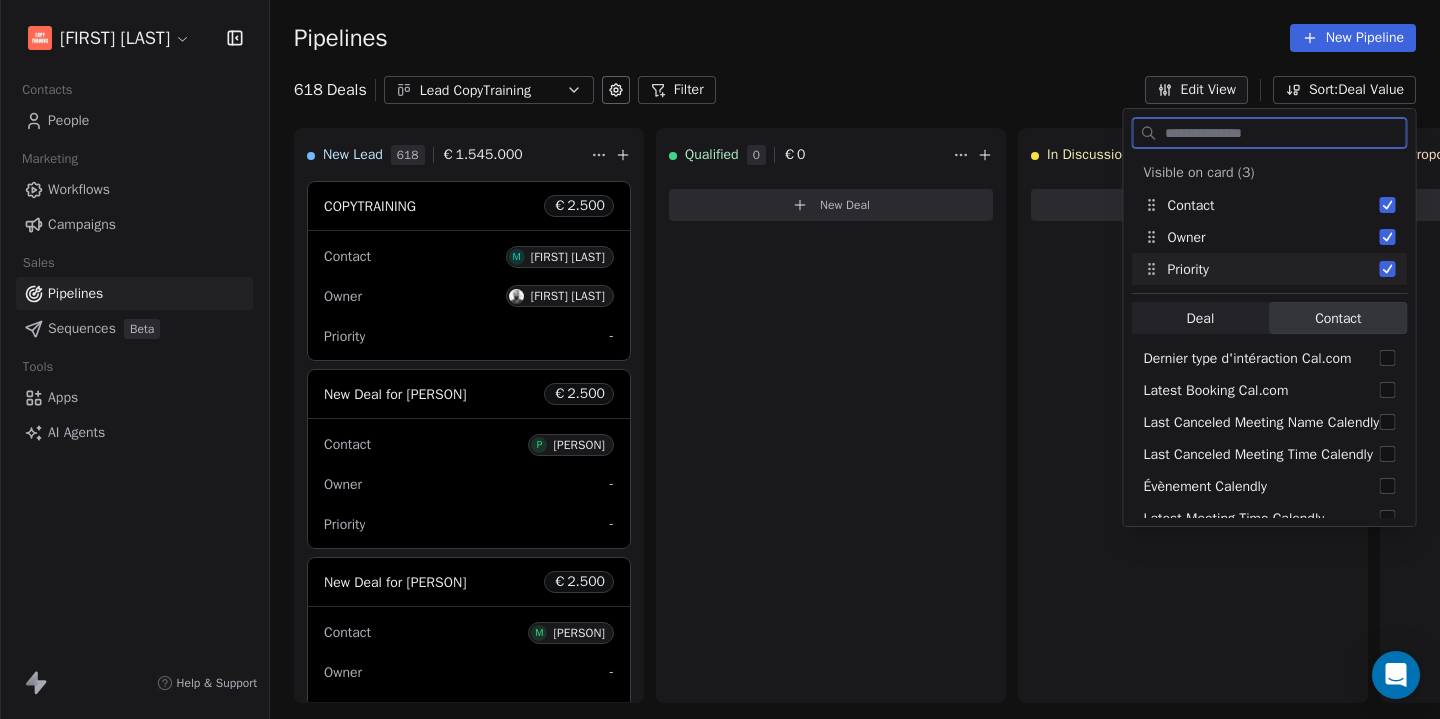 click on "Deal" at bounding box center [1201, 318] 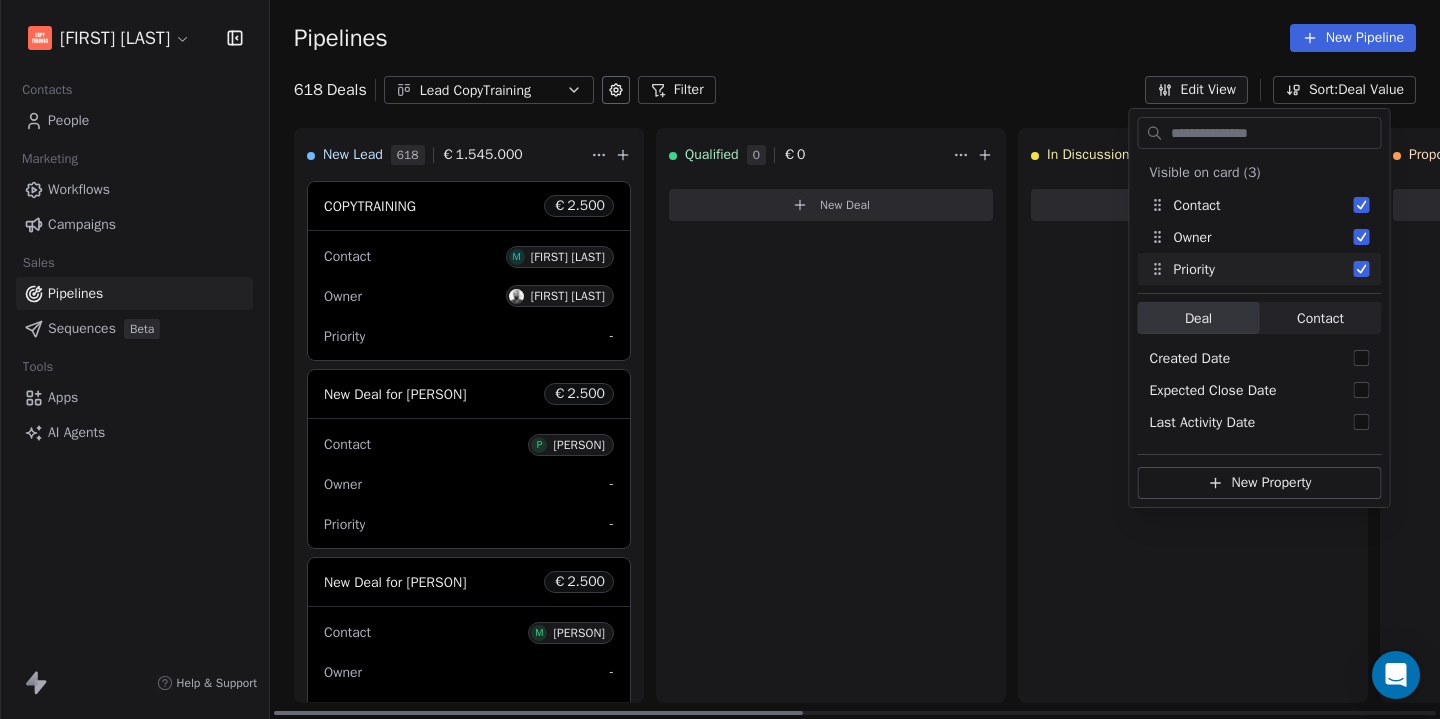 click on "Pipelines  New Pipeline" at bounding box center (855, 38) 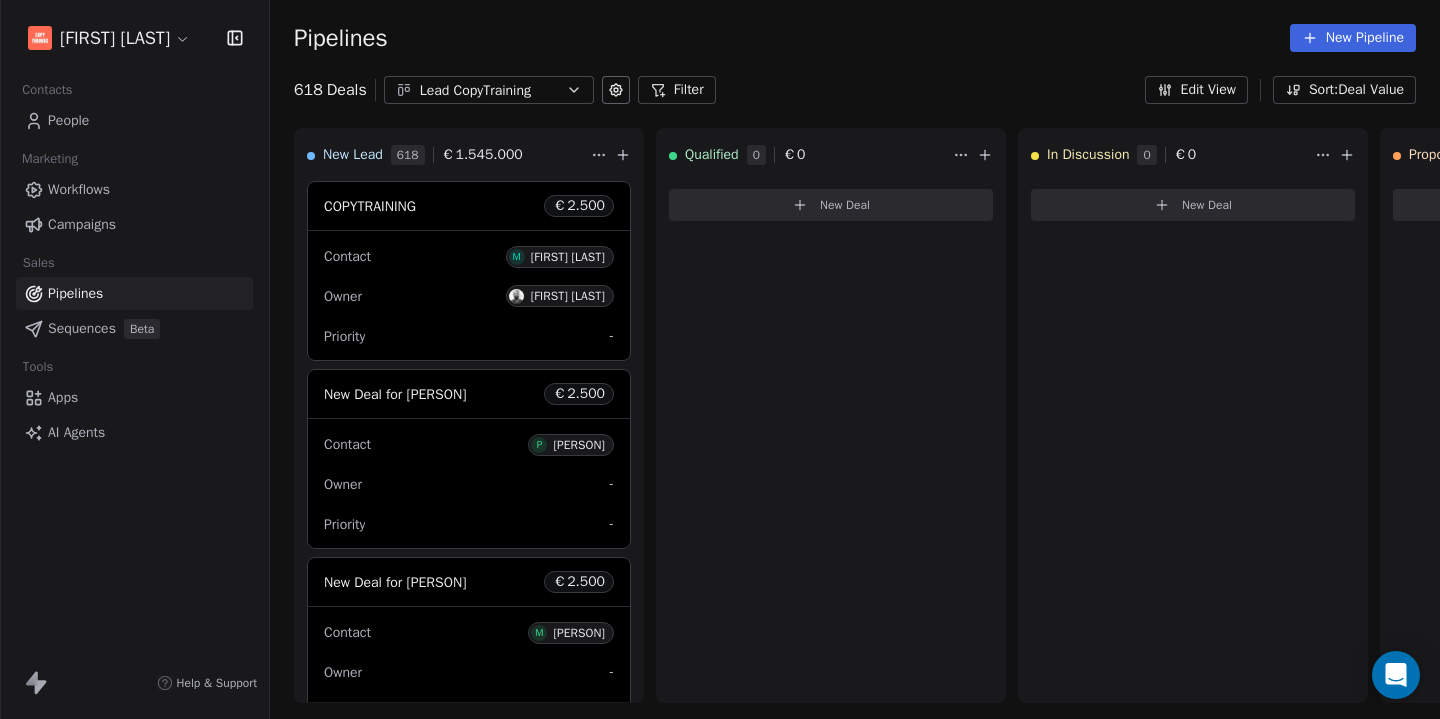 click on "Pipelines  New Pipeline" at bounding box center (855, 38) 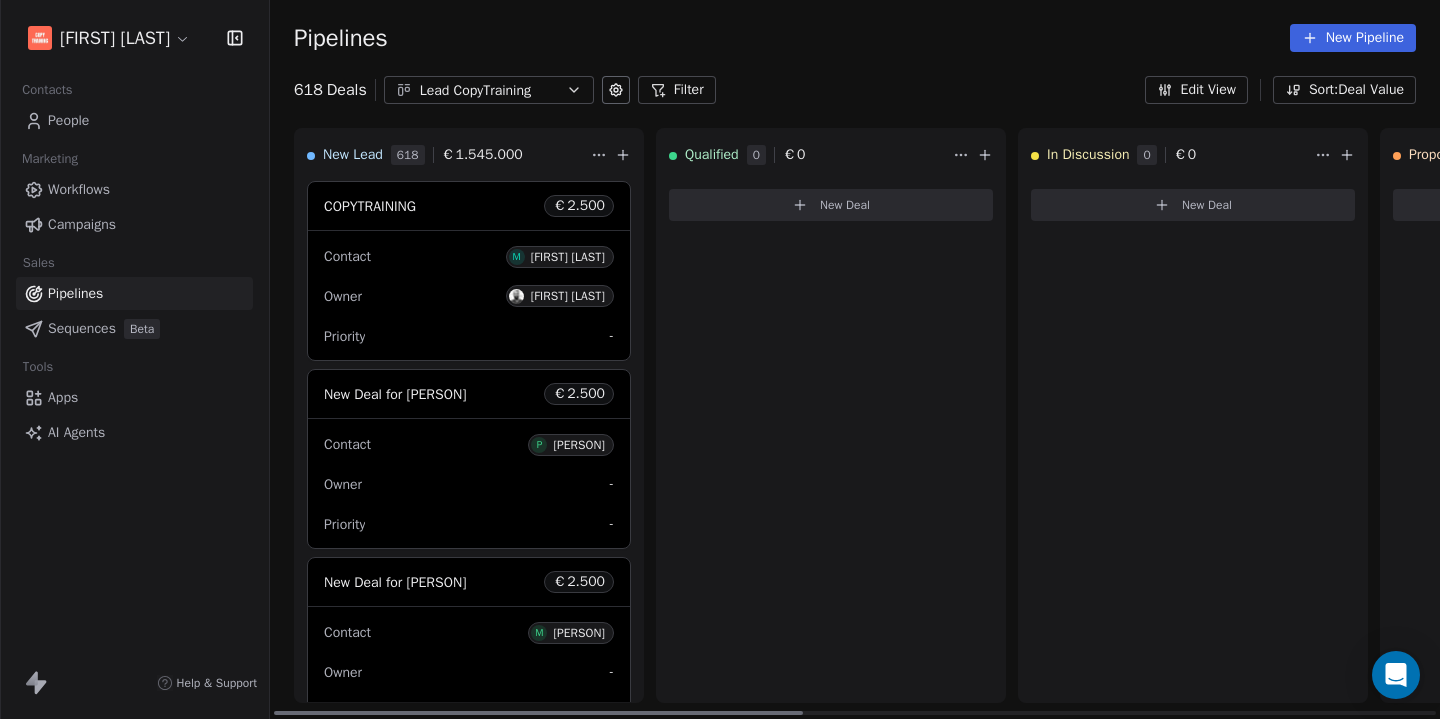 click on "Adrien Le Stang Contacts People Marketing Workflows Campaigns Sales Pipelines Sequences Beta Tools Apps AI Agents Help & Support Pipelines  New Pipeline 618 Deals Lead CopyTraining Filter  Edit View Sort:  Deal Value New Lead 618 € 1.545.000 COPYTRAINING € 2.500 Contact M Marie Françoise Owner Adrien LE STANG Priority - New Deal for Pascal Bounzi € 2.500 Contact P Pascal Bounzi Owner - Priority - New Deal for Myriam Mengel € 2.500 Contact M Myriam Mengel Owner - Priority - New Deal for Marie Baccus € 2.500 Contact M Marie Baccus Owner - Priority - New Deal for Géraldine Lagnier € 2.500 Contact G Géraldine Lagnier Owner - Priority - New Deal for Sonny Delsol € 2.500 Contact S Sonny Delsol Owner - Priority - New Deal for Mélina Cepeda € 2.500 Contact M Mélina Cepeda Owner - Priority - New Deal for Joey Corre € 2.500 Contact J Joey Corre Owner - Priority - New Deal for Tom GALERA € 2.500 Contact T Tom GALERA Owner - Priority - New Deal for Rebecca Janin € 2.500 Contact R Owner - - 0" at bounding box center (720, 359) 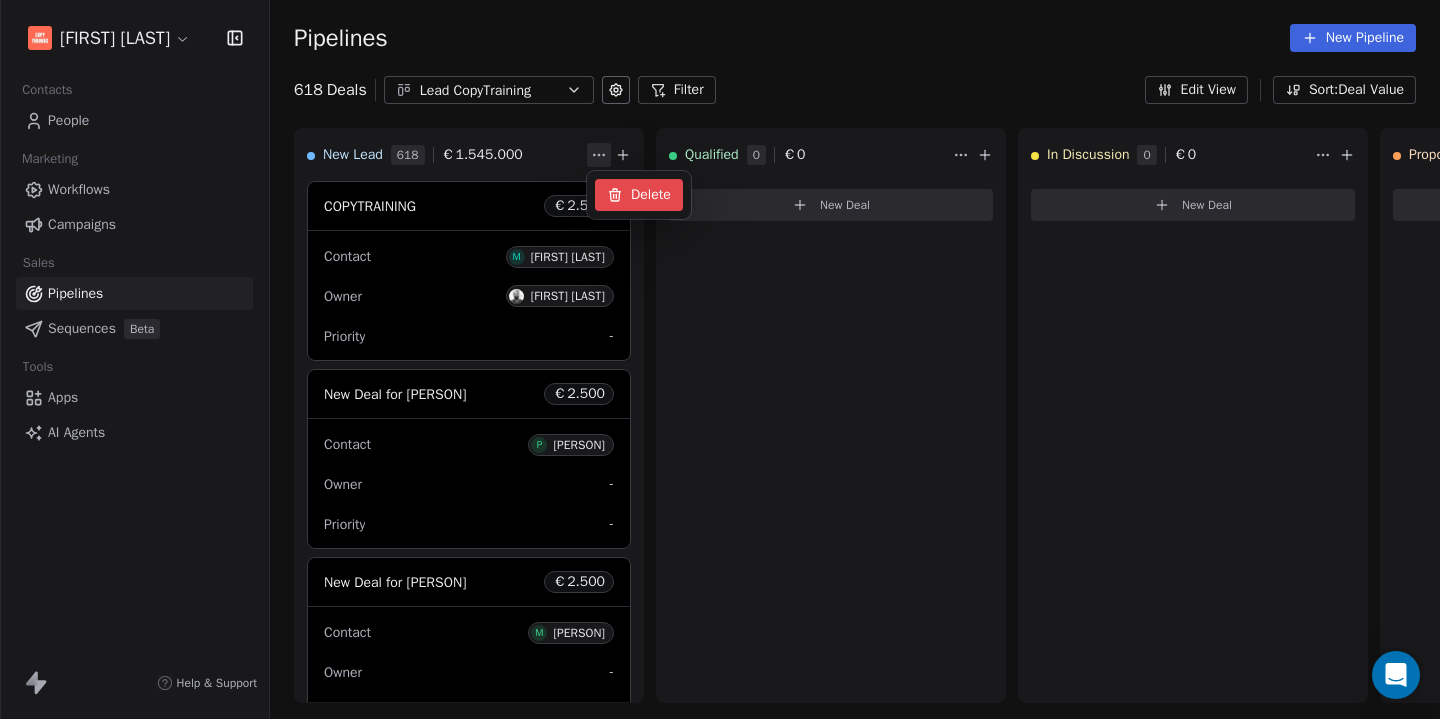 click on "Delete" at bounding box center [639, 195] 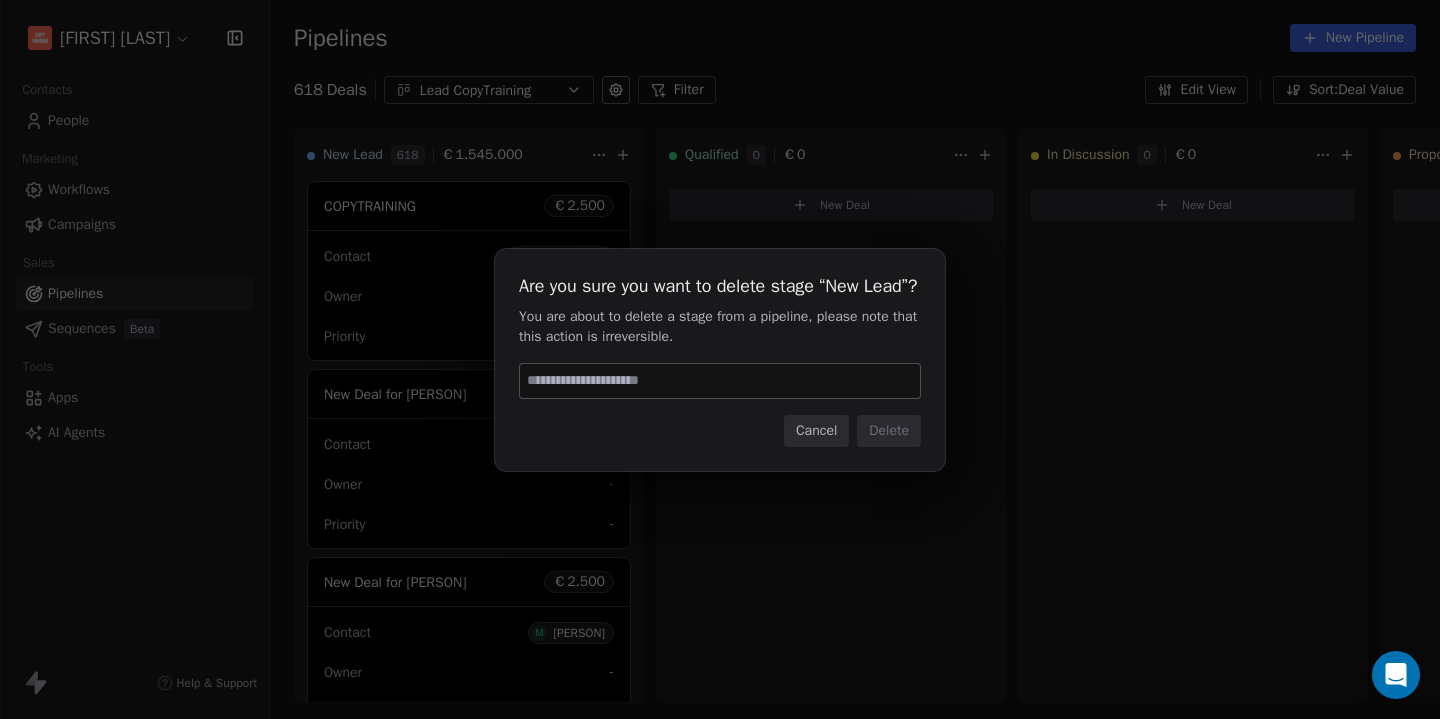 click at bounding box center (720, 381) 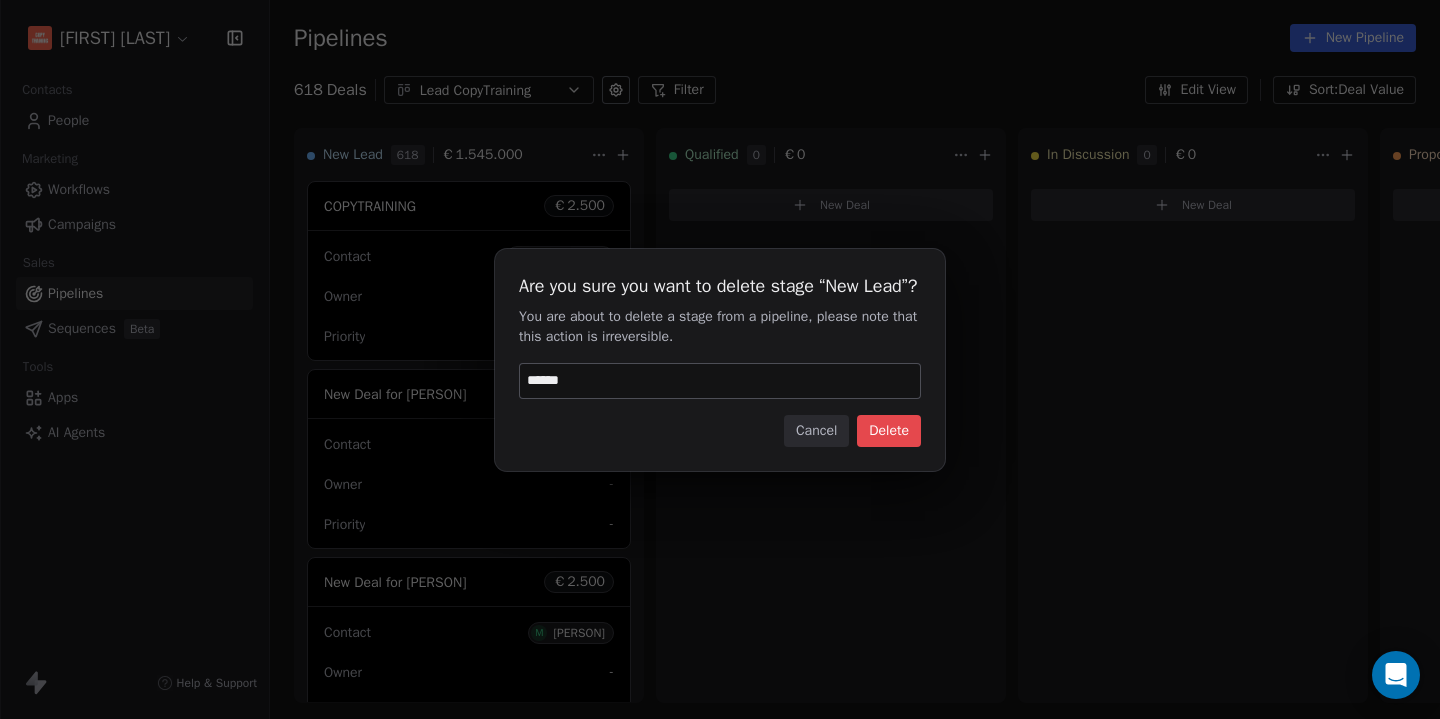 type on "******" 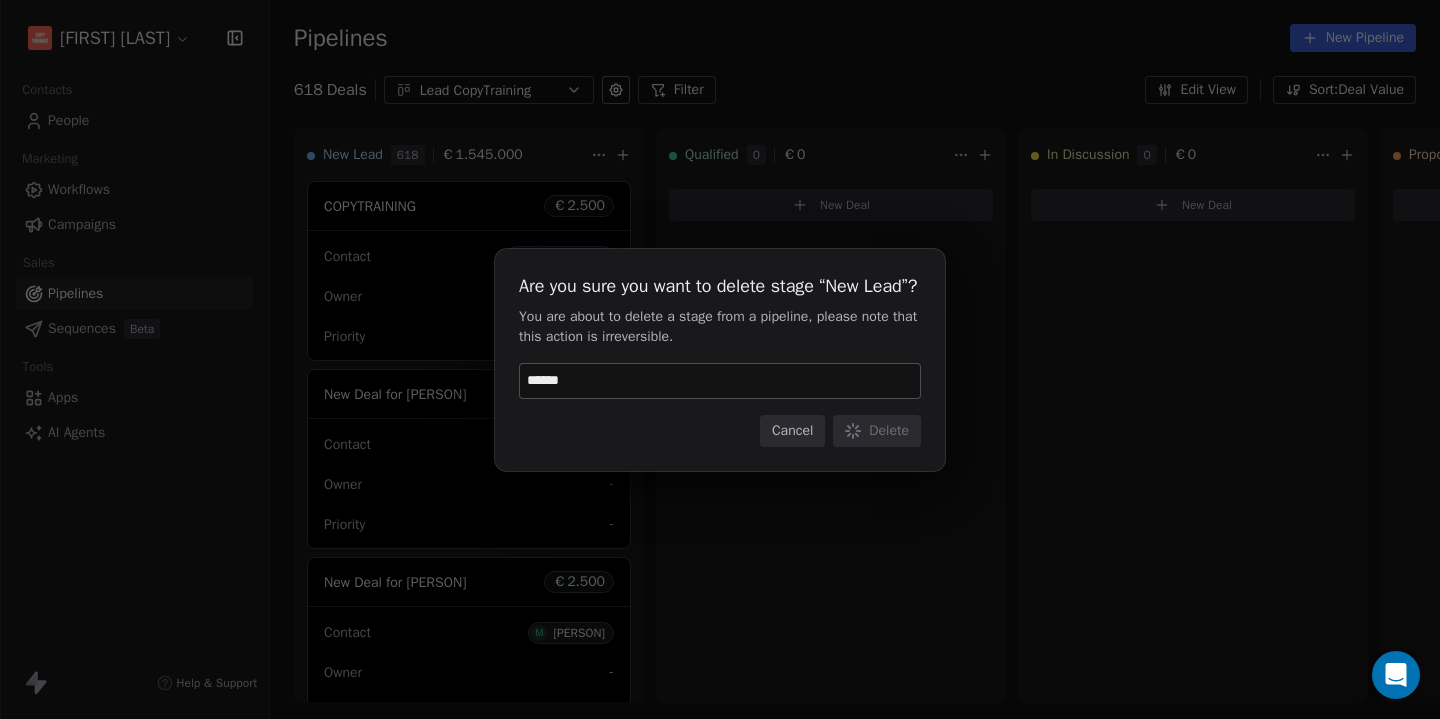 type 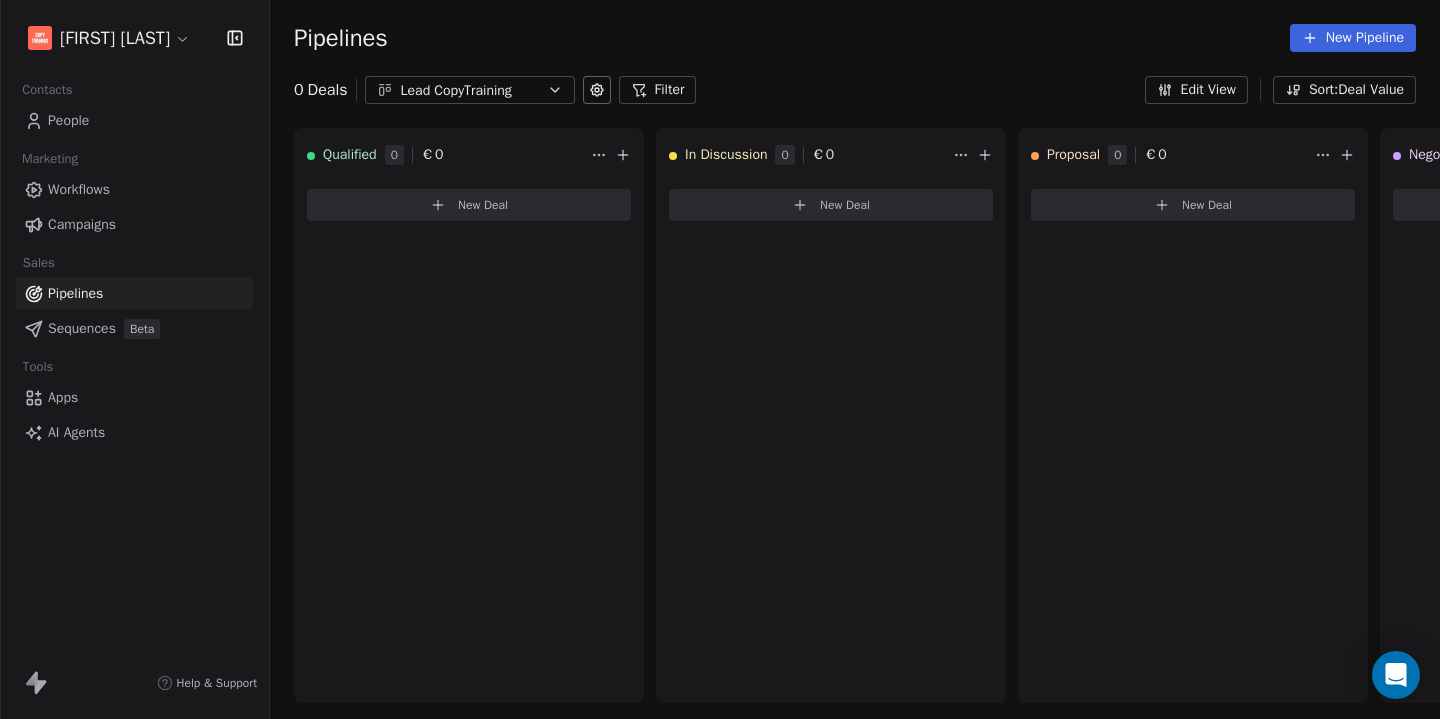 click 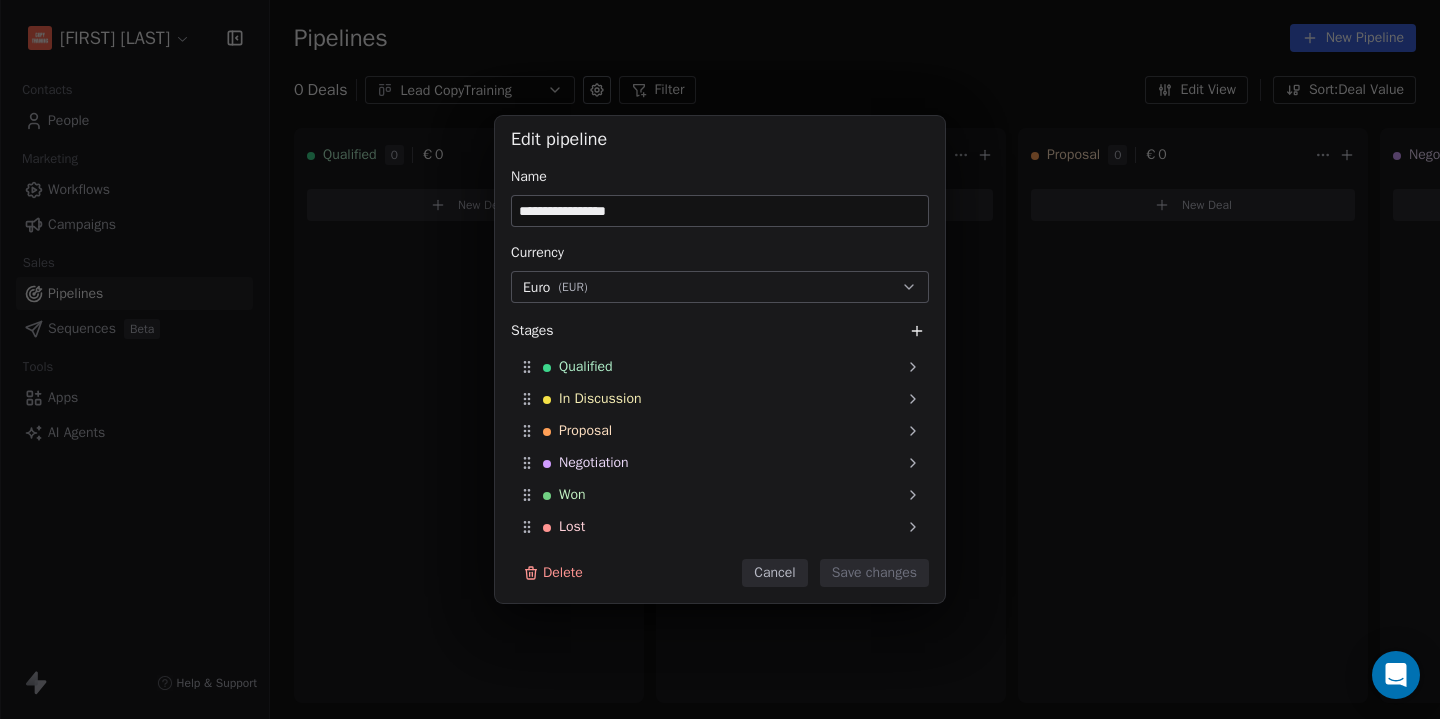 click 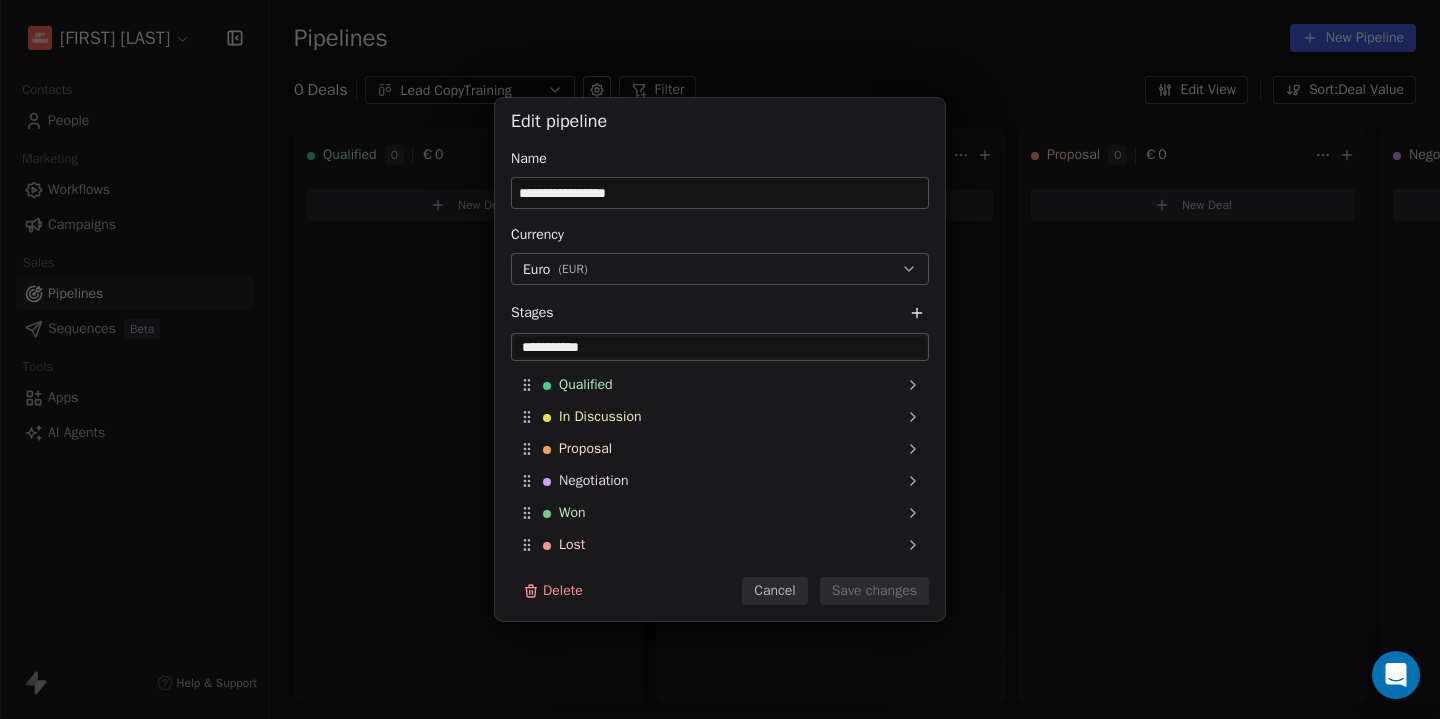 type on "**********" 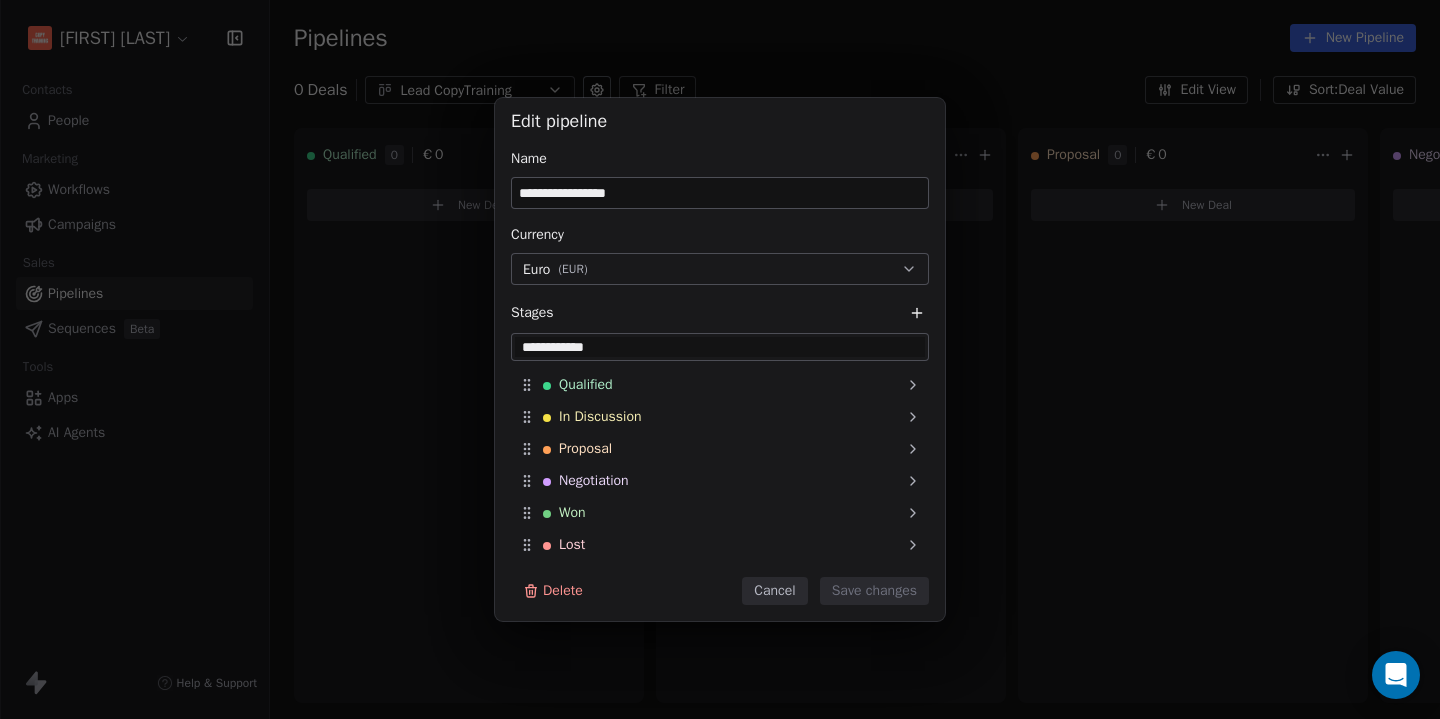 type 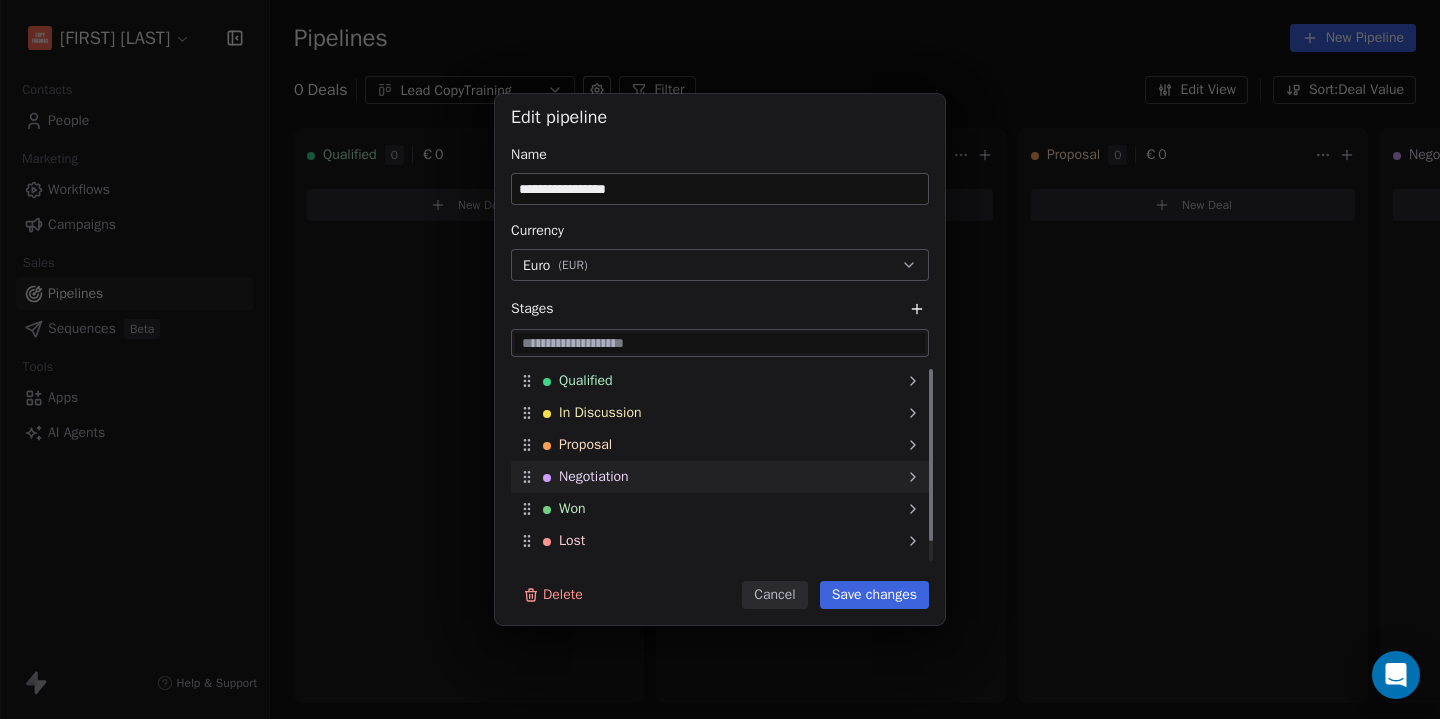 scroll, scrollTop: 24, scrollLeft: 0, axis: vertical 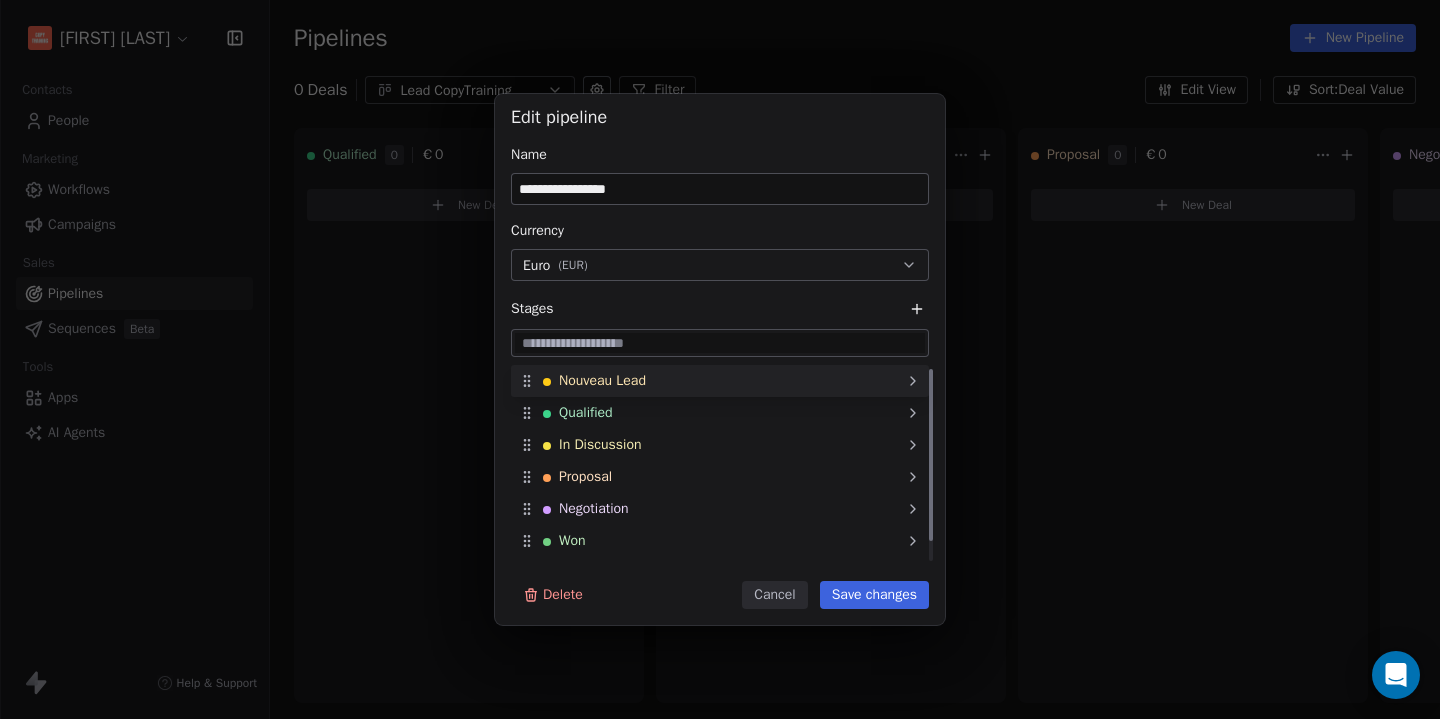 drag, startPoint x: 523, startPoint y: 548, endPoint x: 512, endPoint y: 377, distance: 171.35344 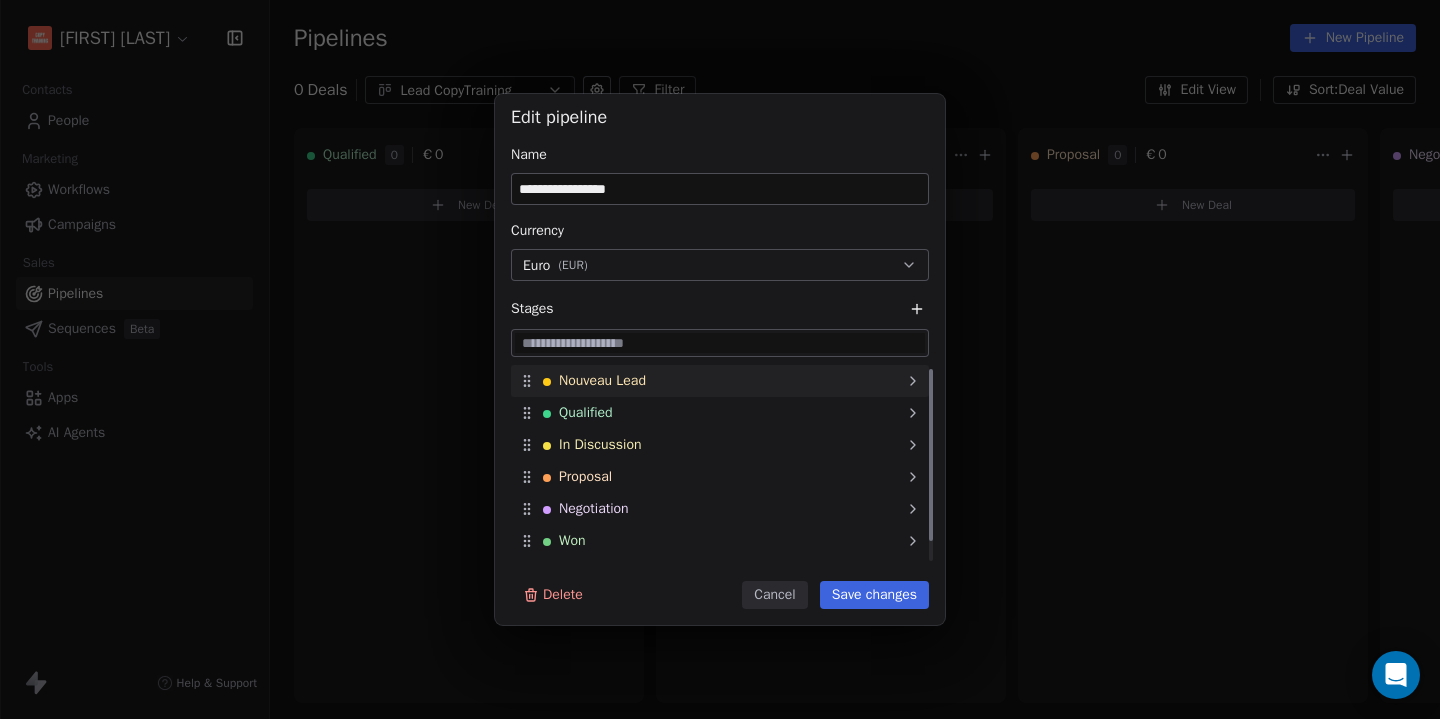 click 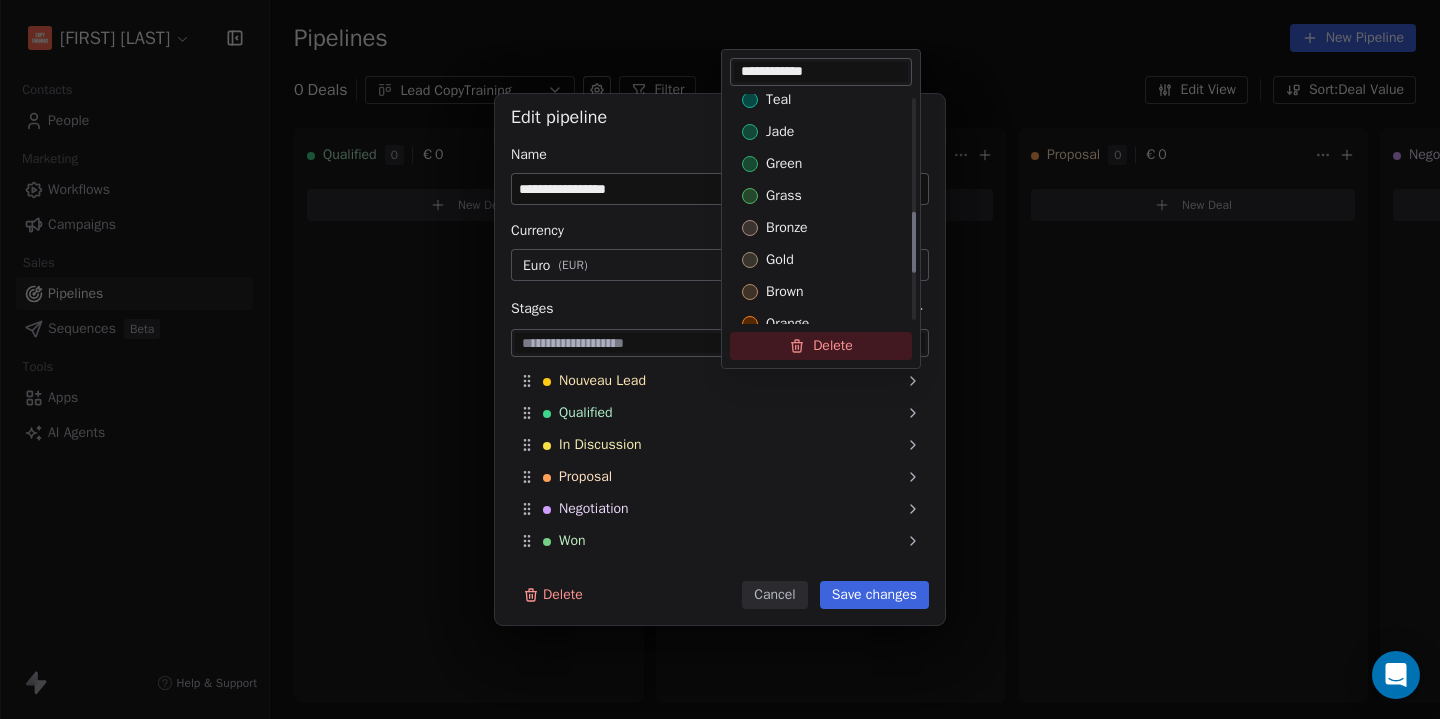 scroll, scrollTop: 602, scrollLeft: 0, axis: vertical 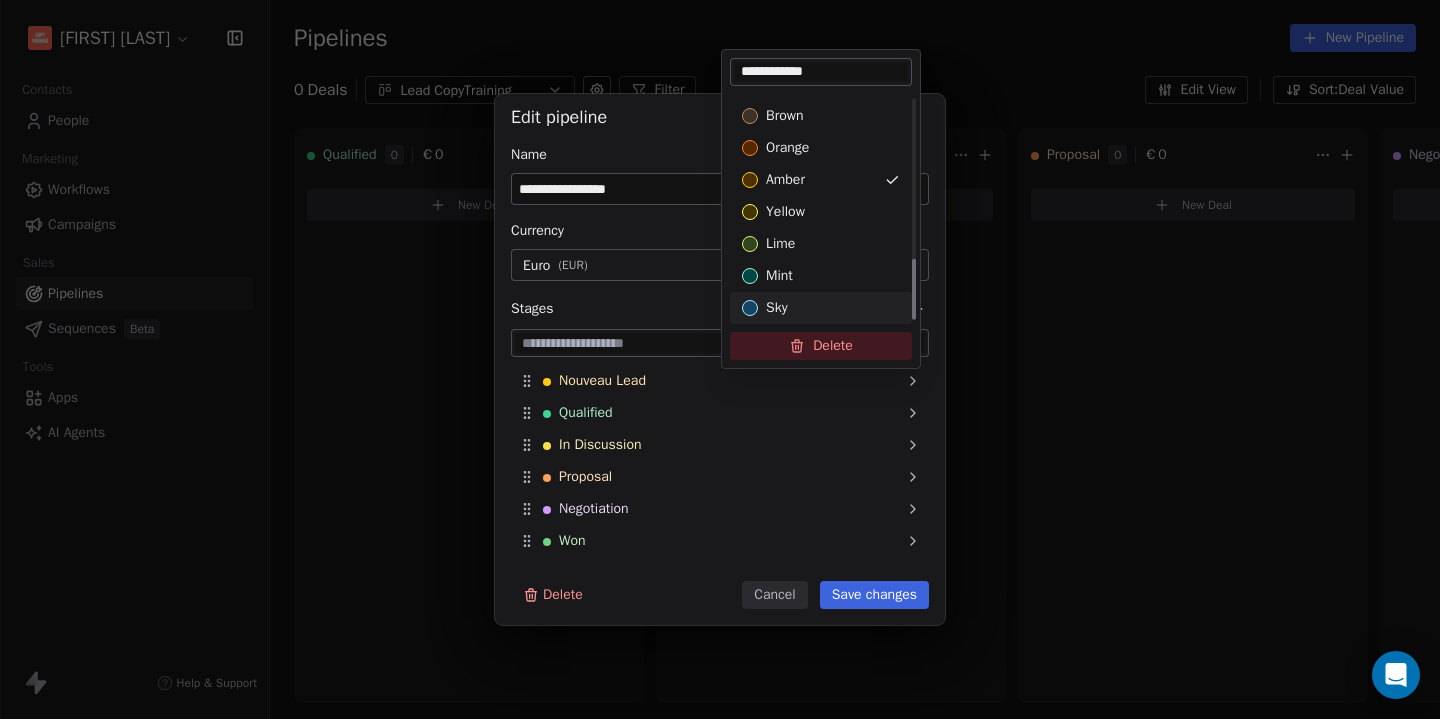 click on "sky" at bounding box center [821, 308] 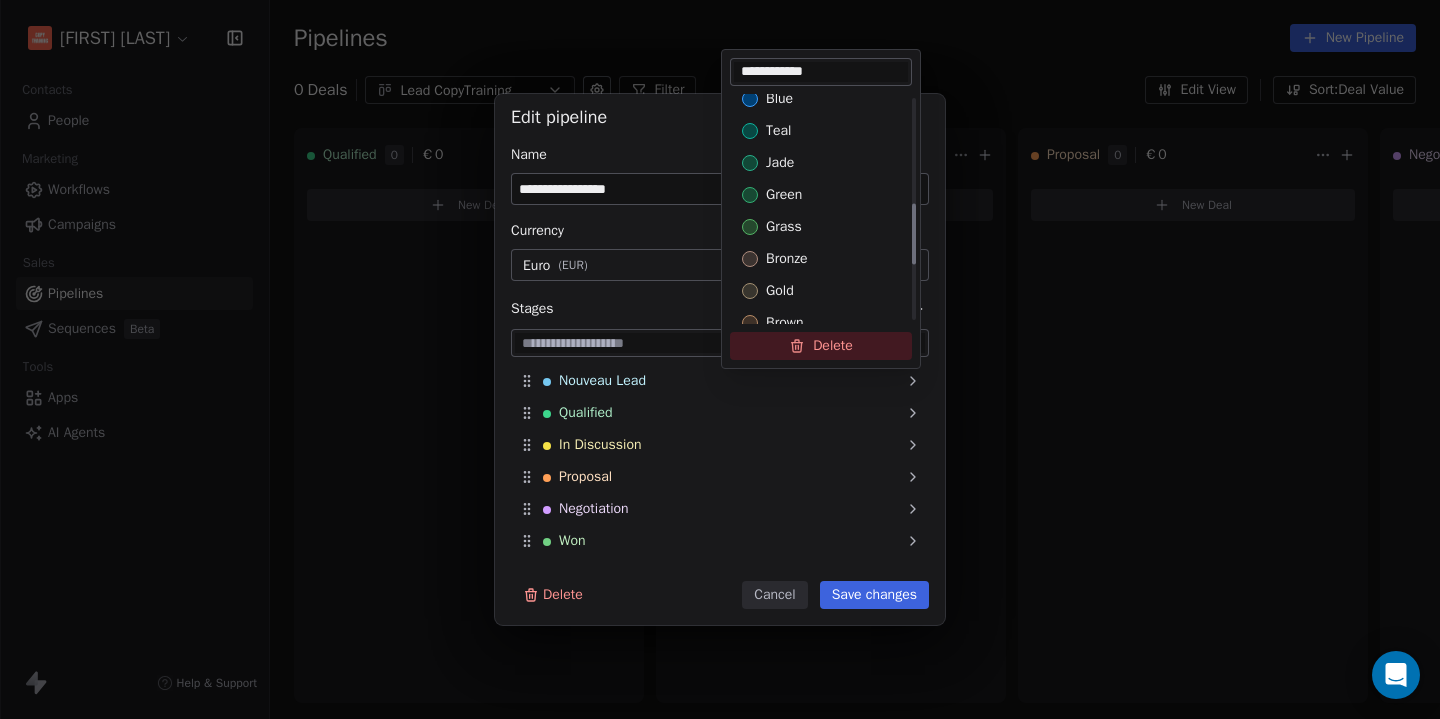 scroll, scrollTop: 289, scrollLeft: 0, axis: vertical 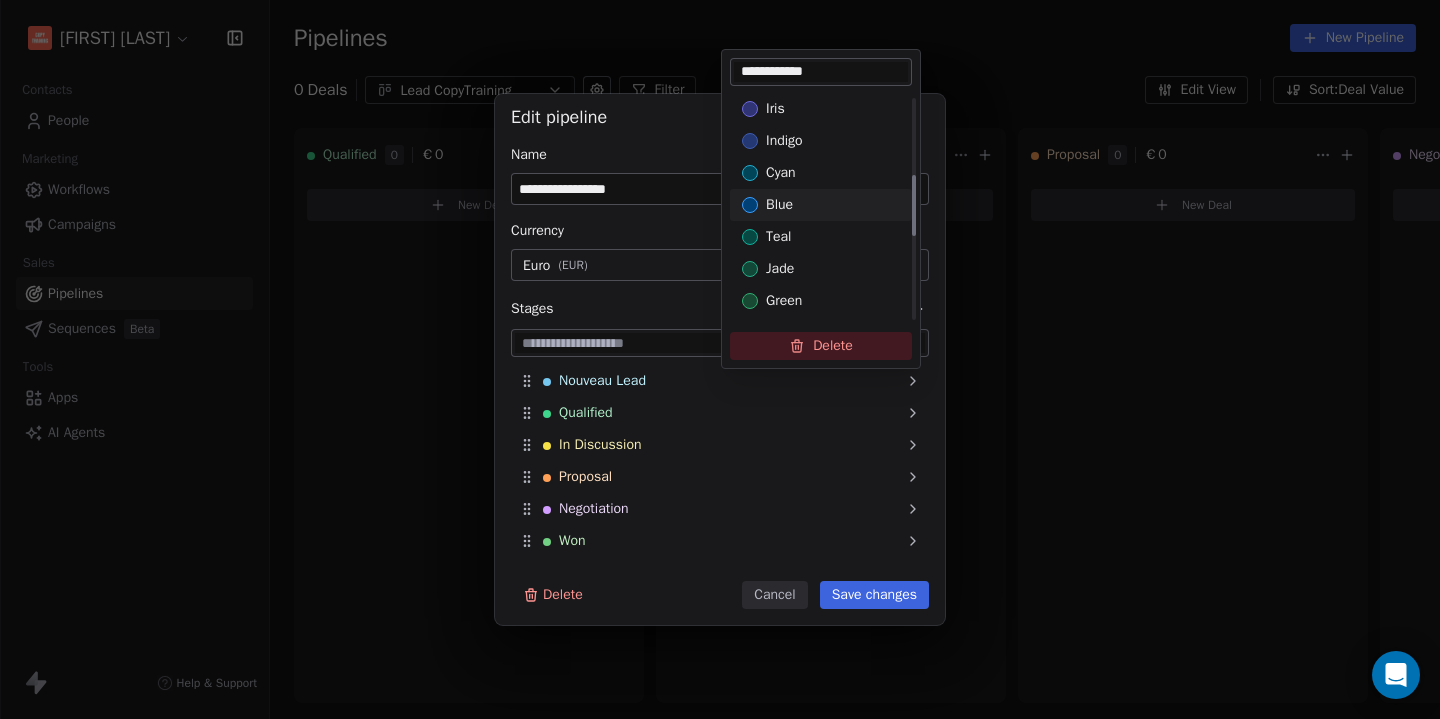 click on "blue" at bounding box center [779, 205] 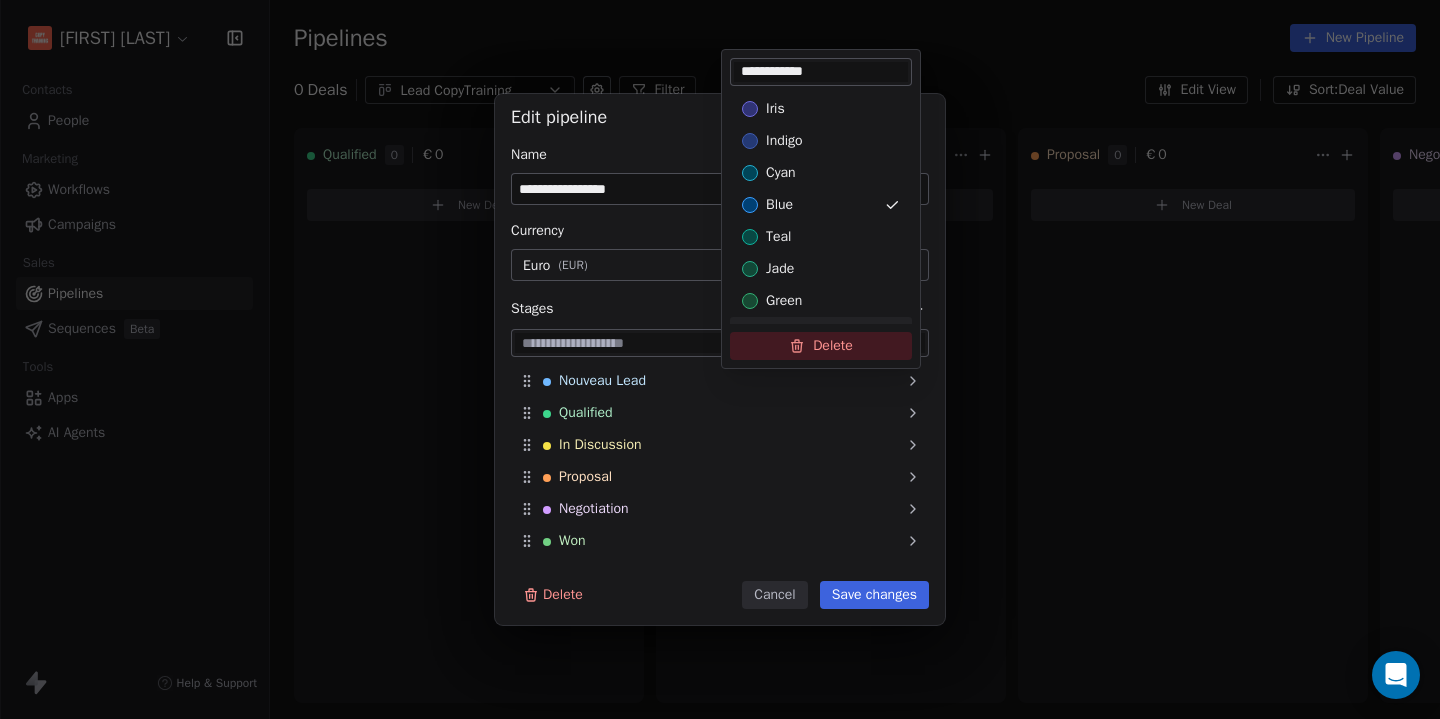 click on "**********" at bounding box center (720, 360) 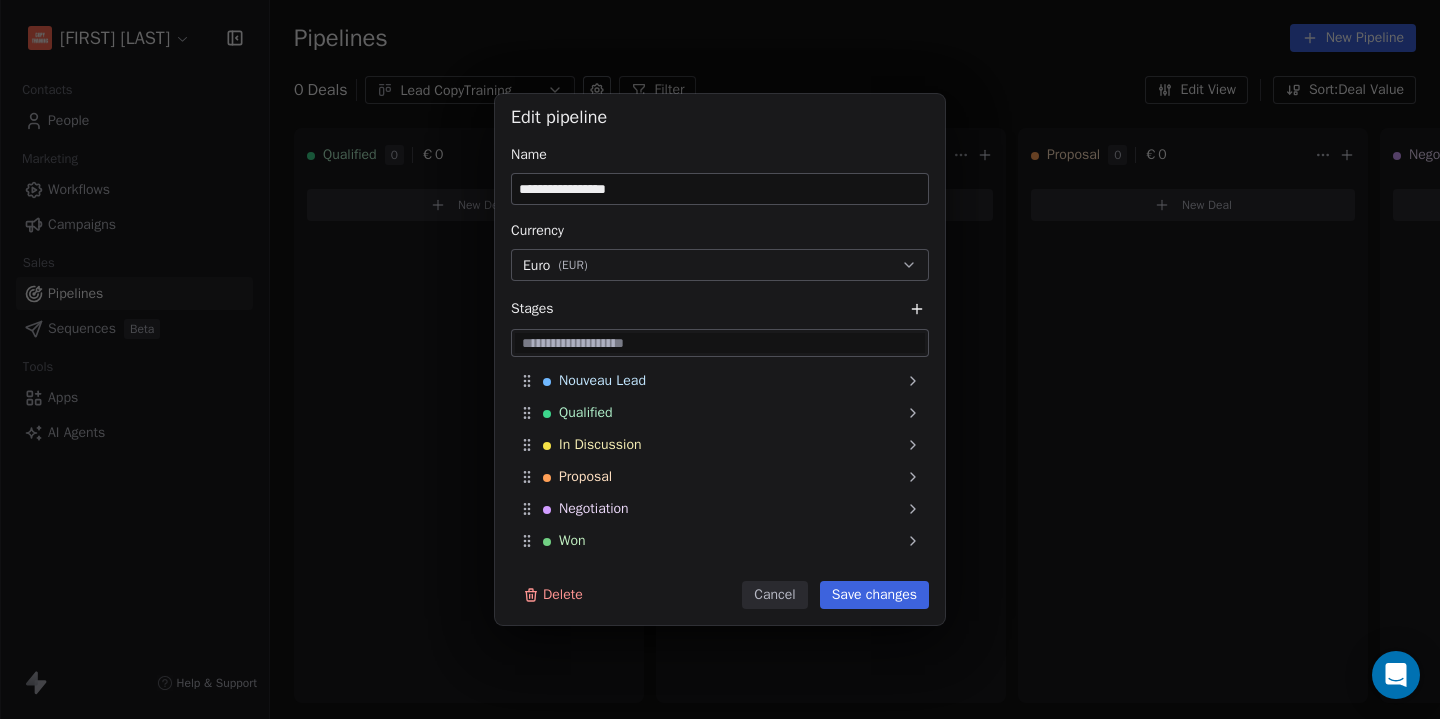 click on "Save changes" at bounding box center (874, 595) 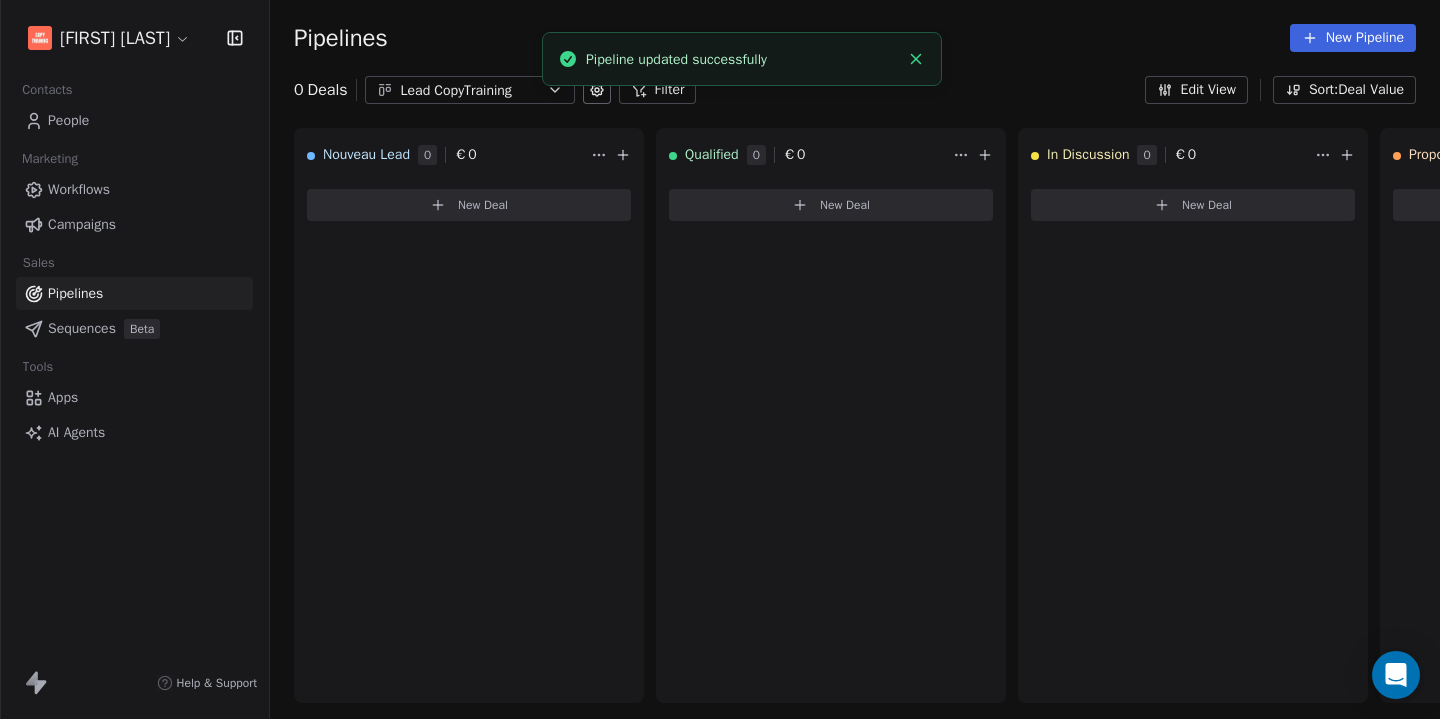 click on "Workflows" at bounding box center (79, 189) 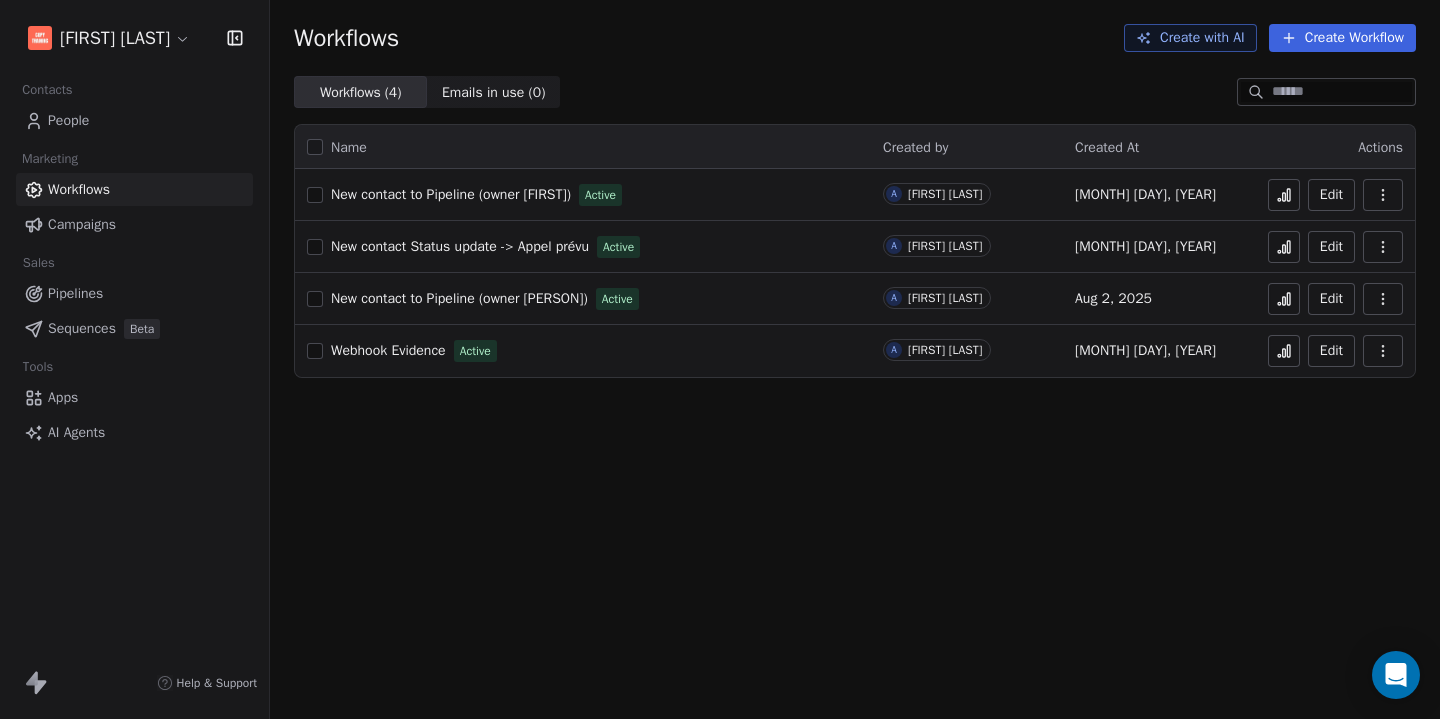 click on "New contact to Pipeline (owner [FIRST])" at bounding box center [451, 194] 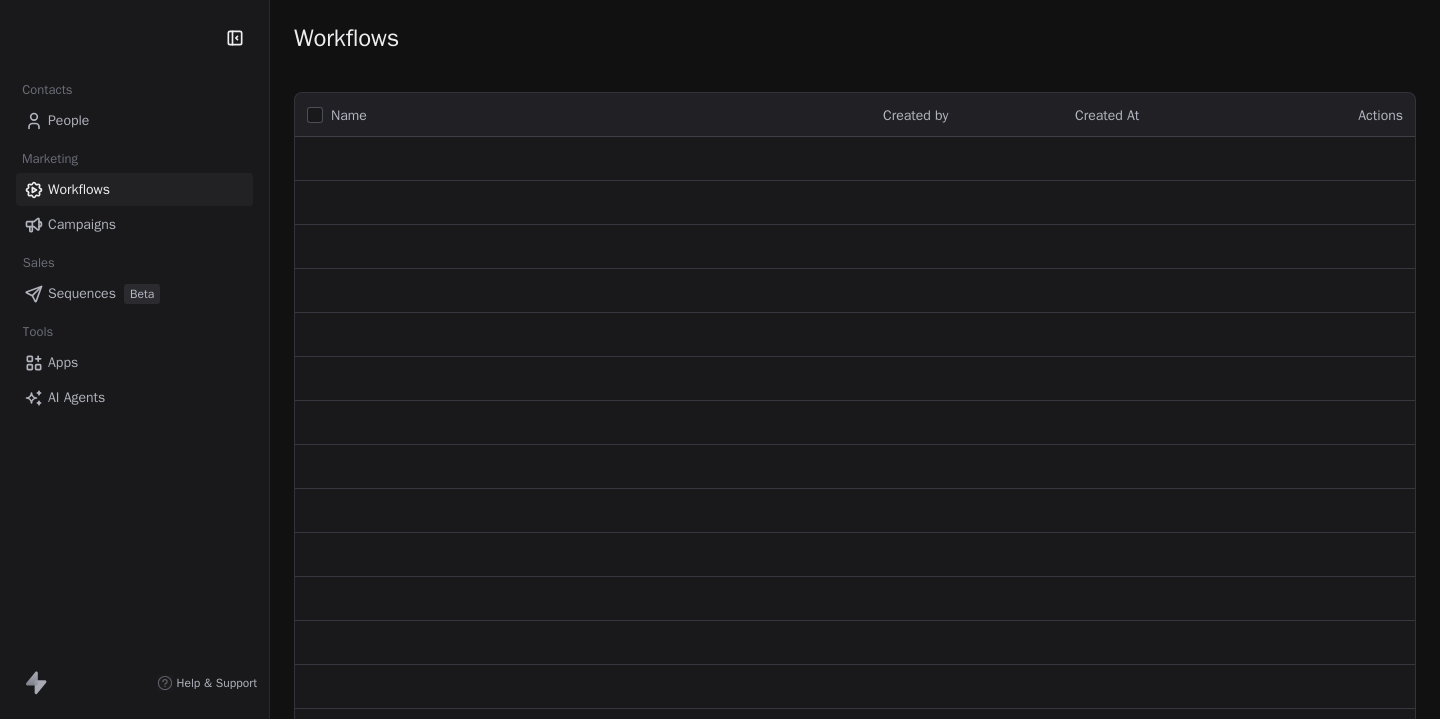 scroll, scrollTop: 0, scrollLeft: 0, axis: both 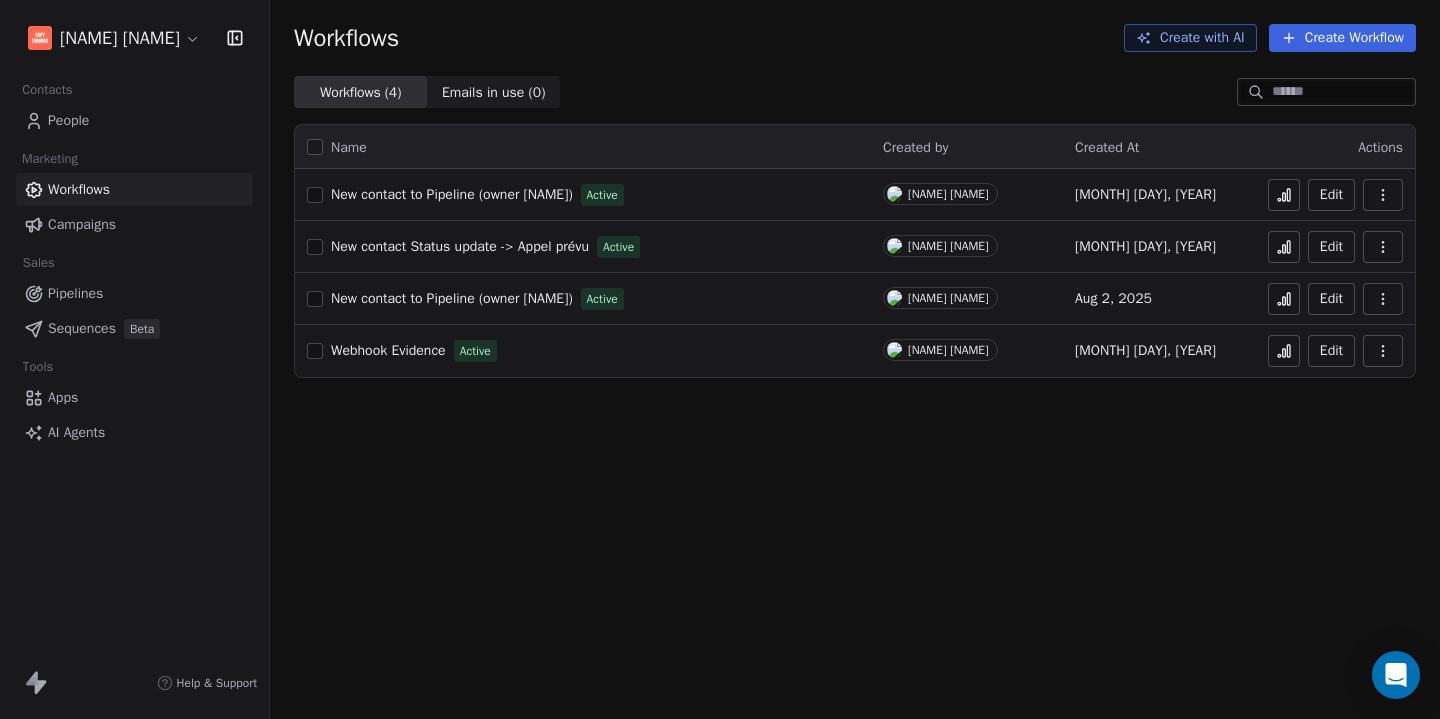 click on "New contact to Pipeline (owner [NAME])" at bounding box center [452, 298] 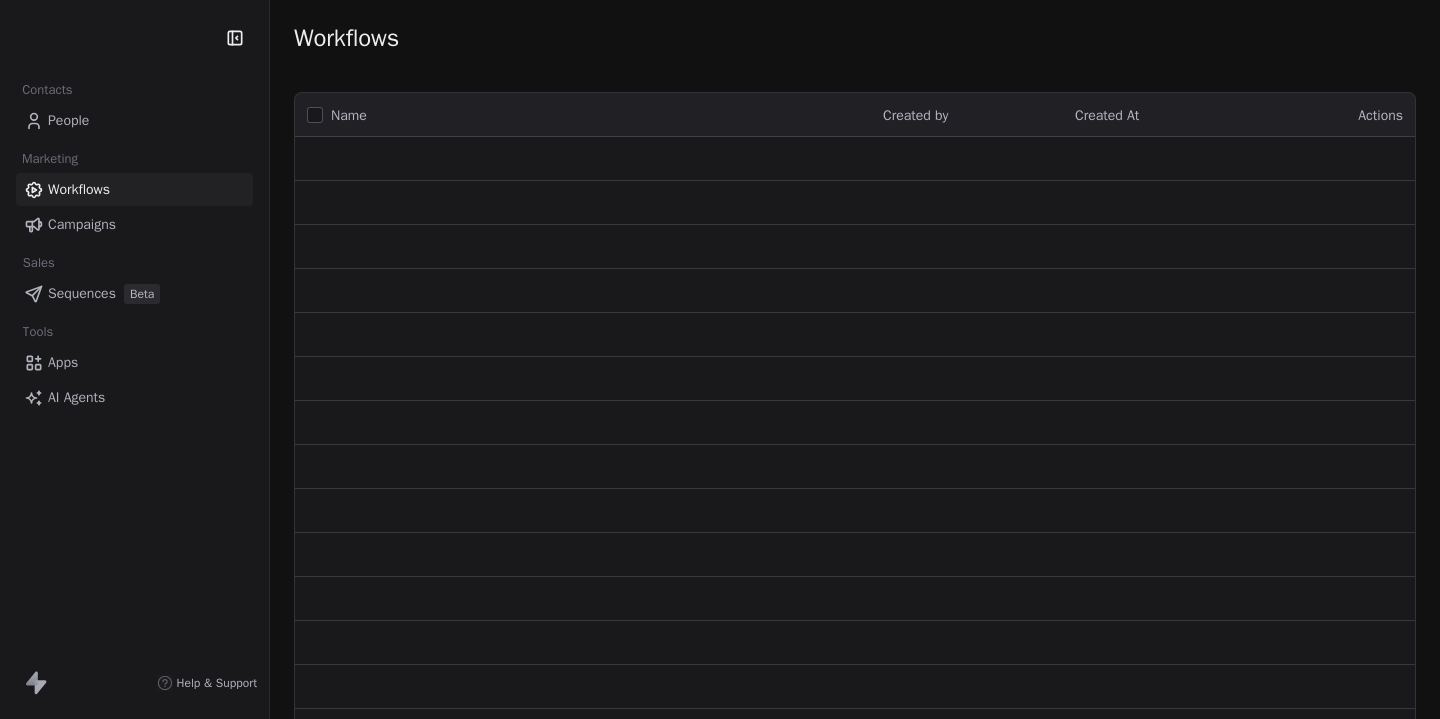 scroll, scrollTop: 0, scrollLeft: 0, axis: both 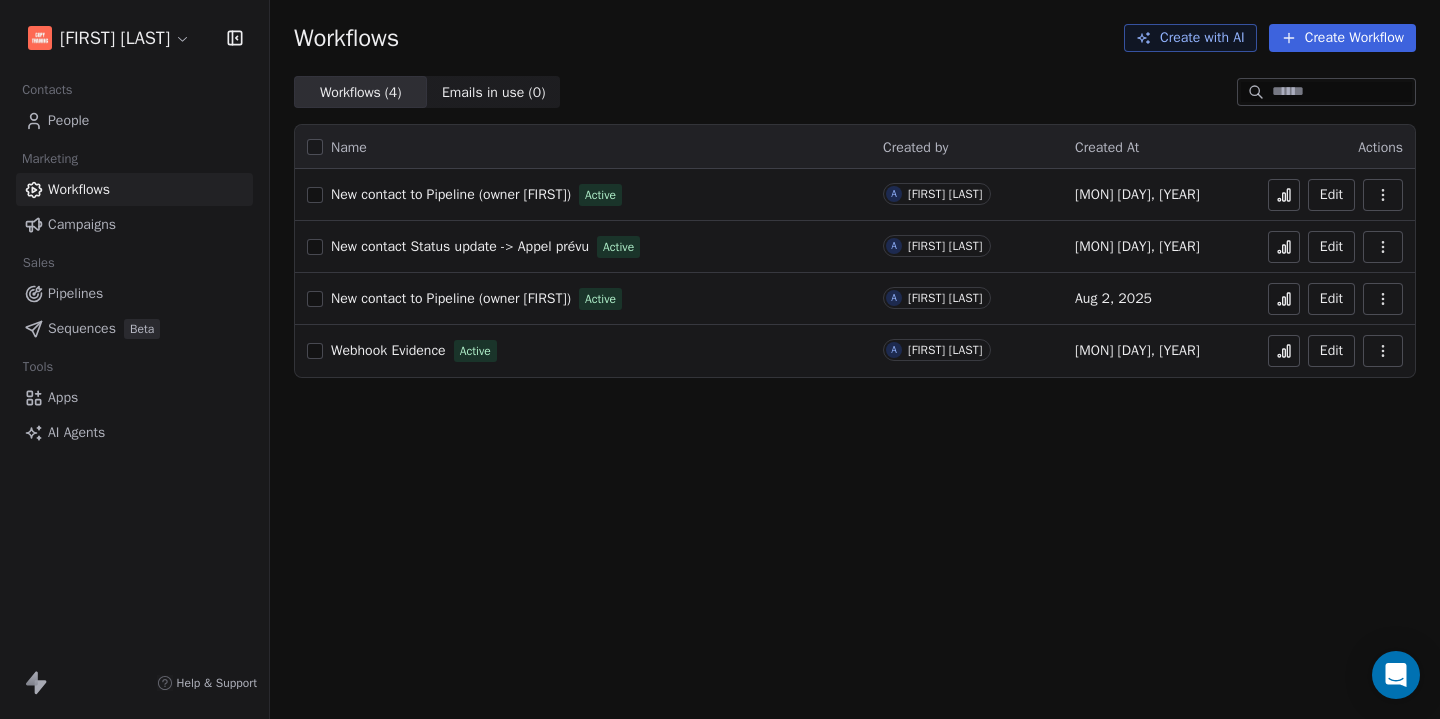 click on "Pipelines" at bounding box center [75, 293] 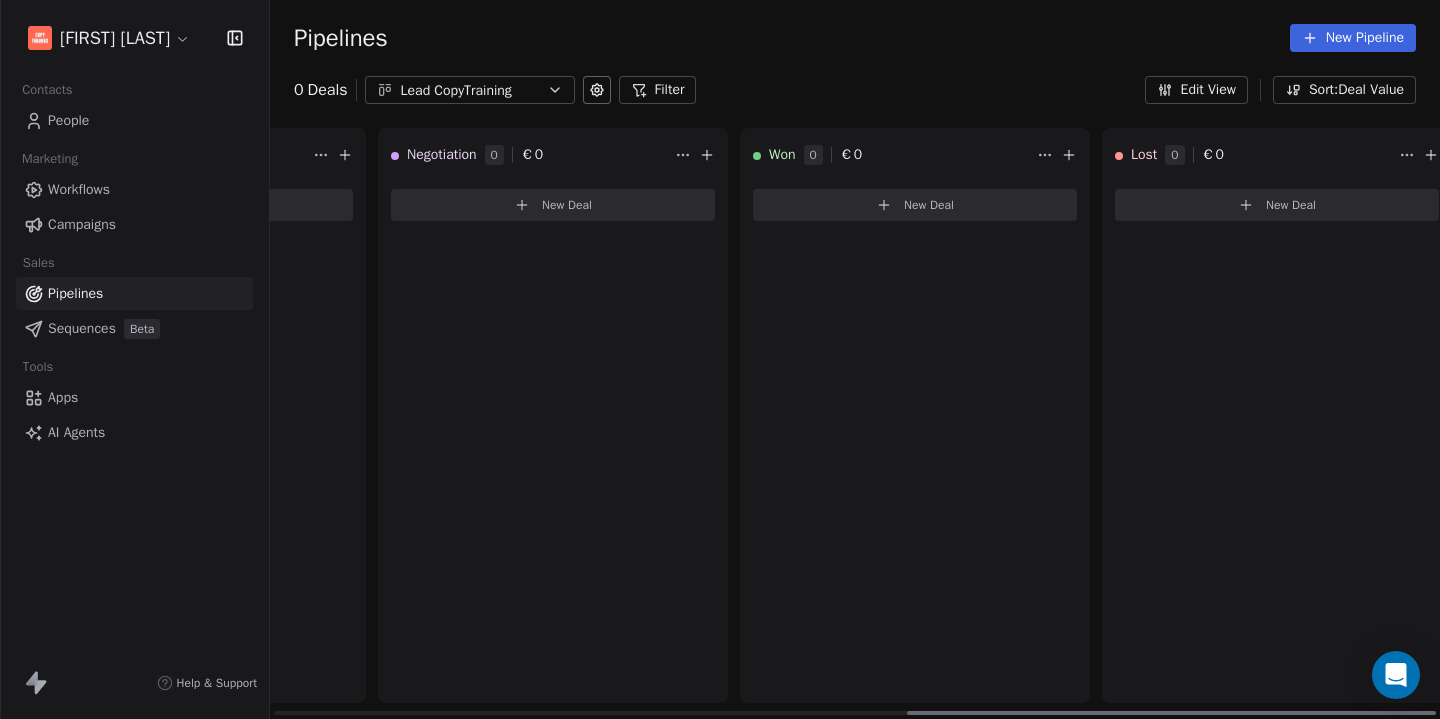scroll, scrollTop: 0, scrollLeft: 1400, axis: horizontal 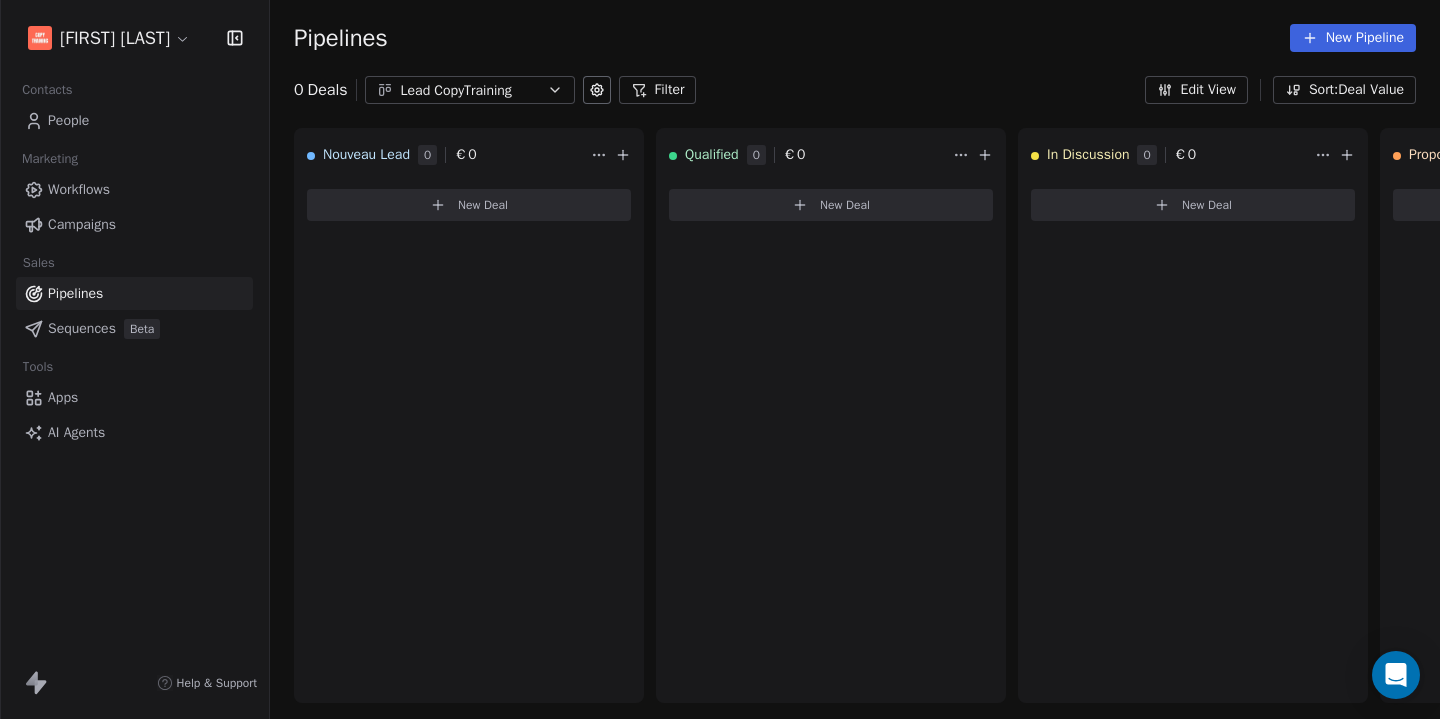click 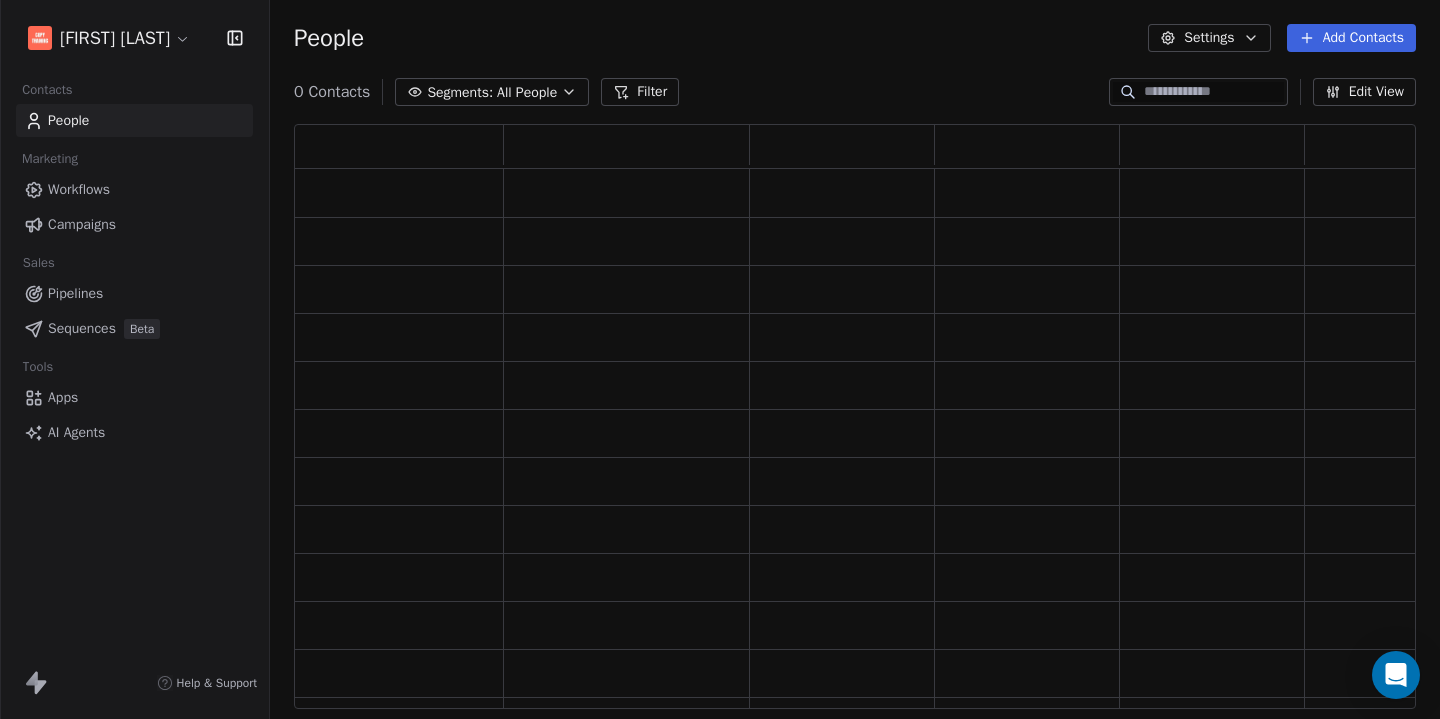 scroll, scrollTop: 16, scrollLeft: 16, axis: both 